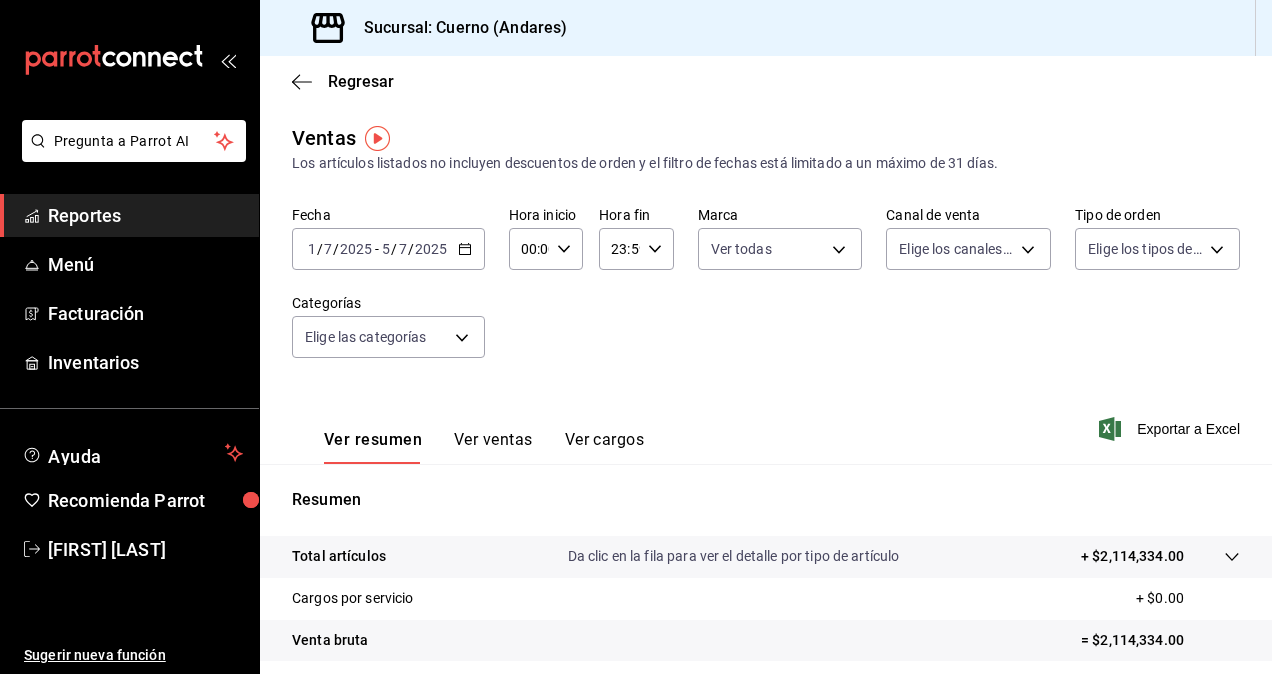 scroll, scrollTop: 0, scrollLeft: 0, axis: both 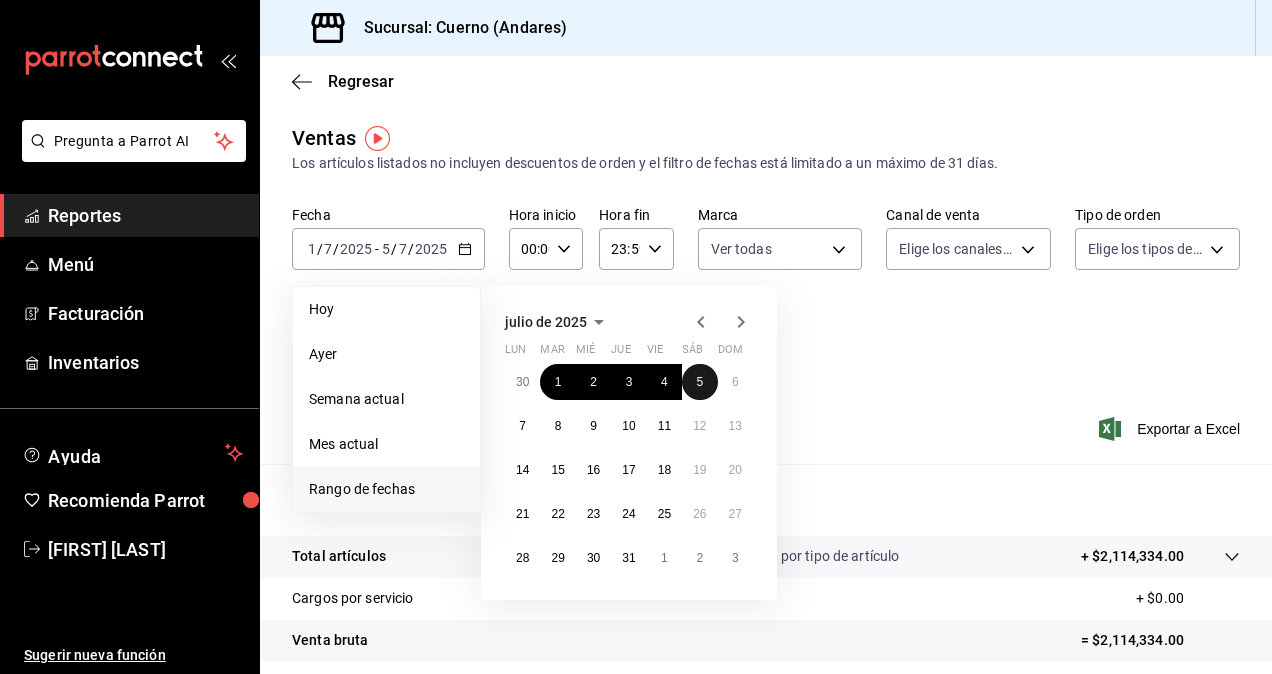 click on "5" at bounding box center (699, 382) 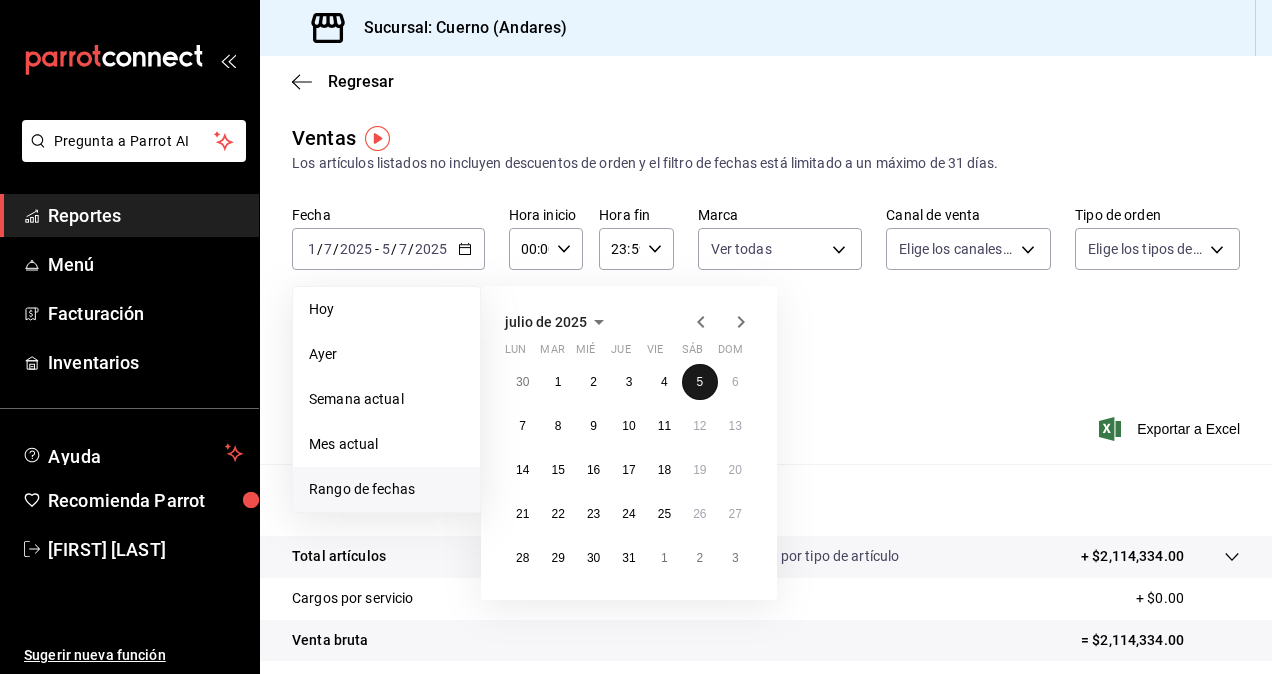 click on "5" at bounding box center [699, 382] 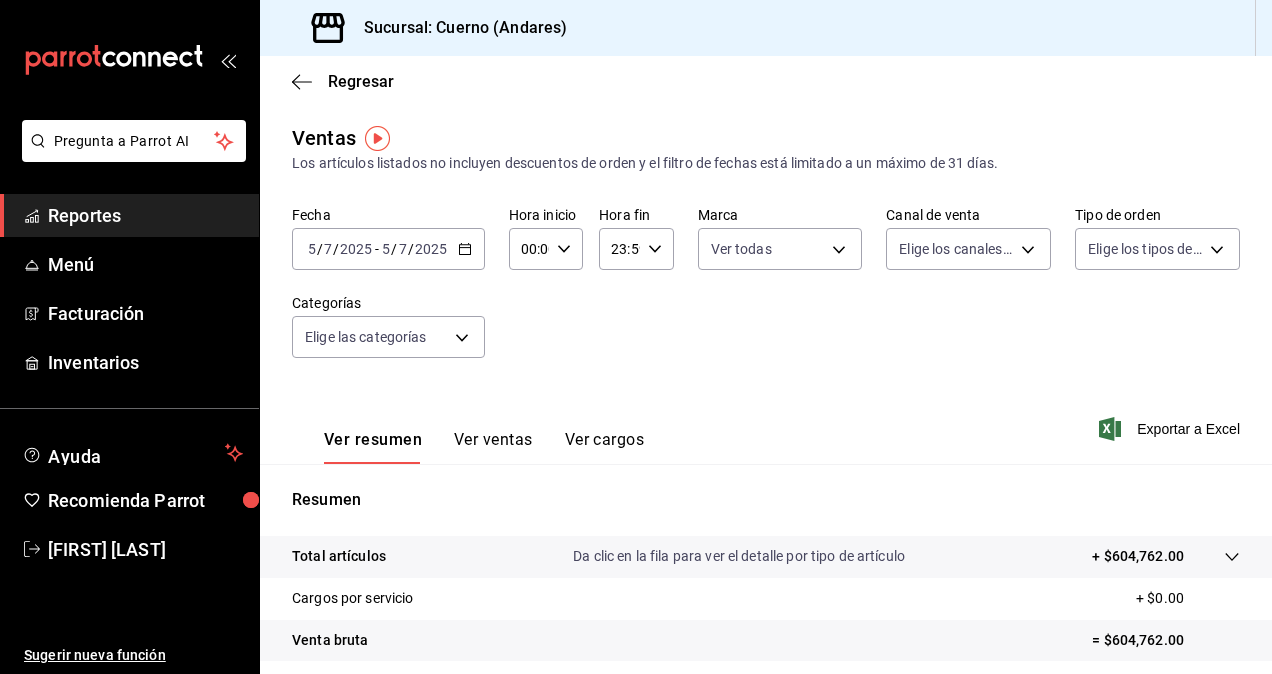 click 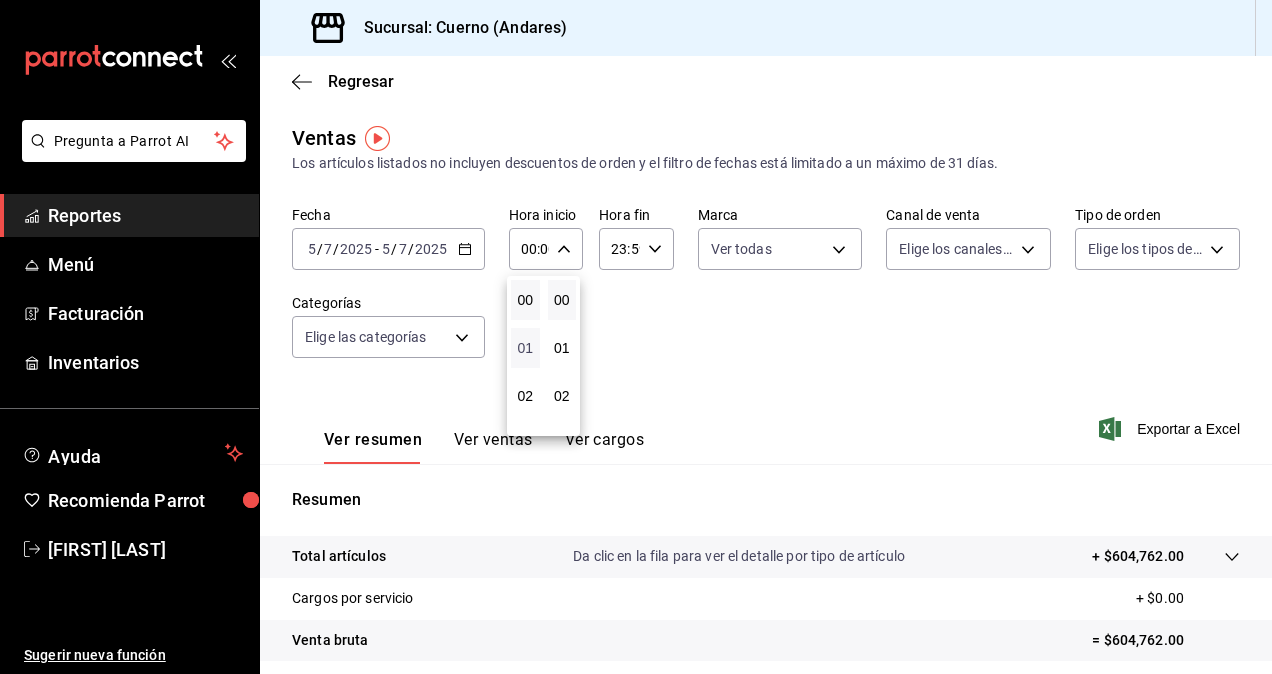 click on "01" at bounding box center (525, 348) 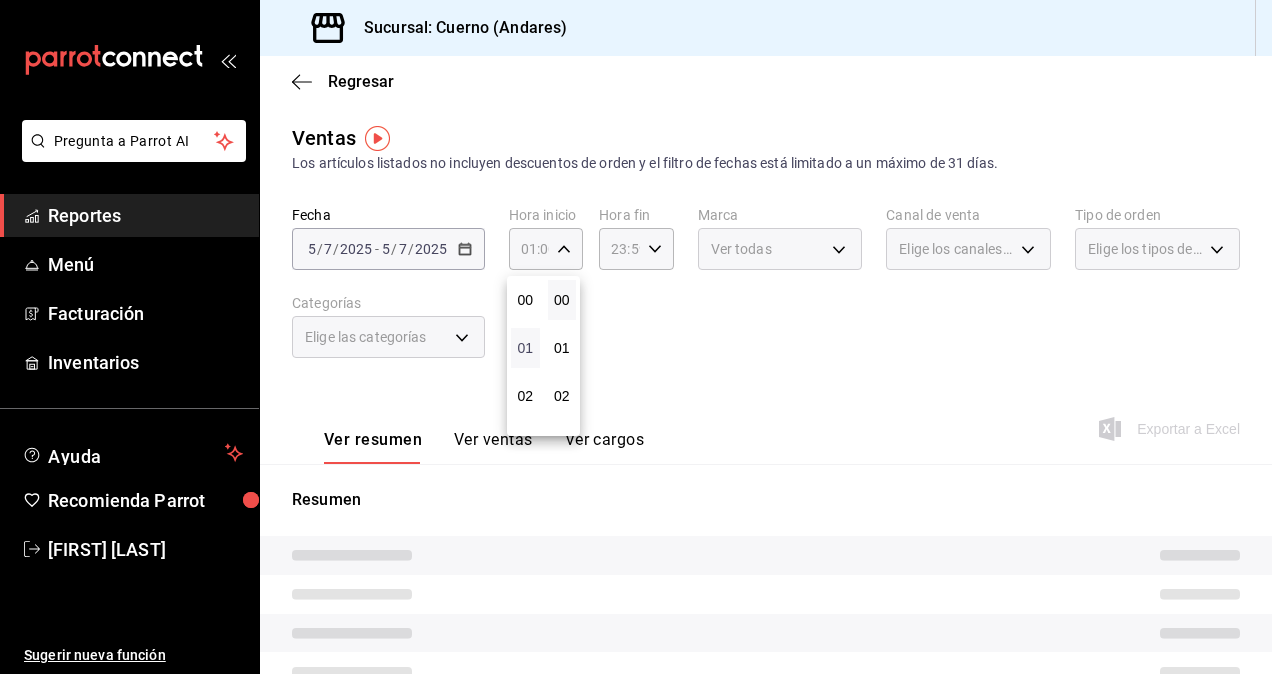 type 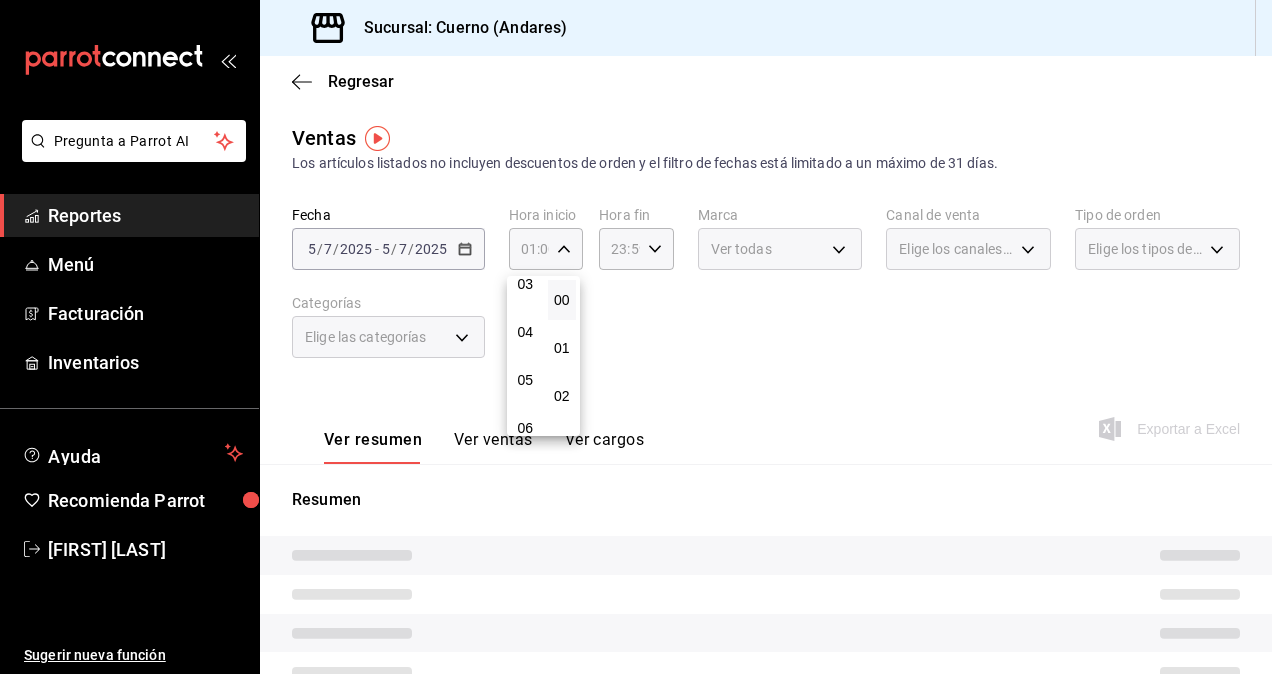 scroll, scrollTop: 200, scrollLeft: 0, axis: vertical 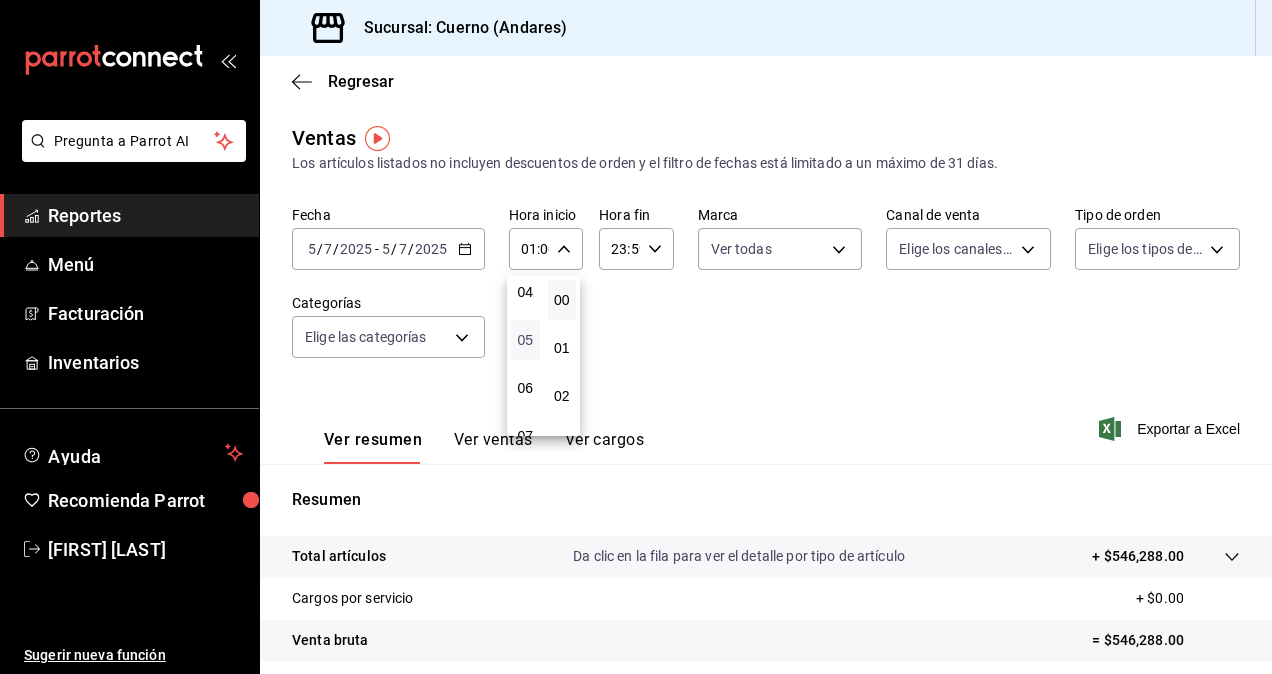 click on "05" at bounding box center [525, 340] 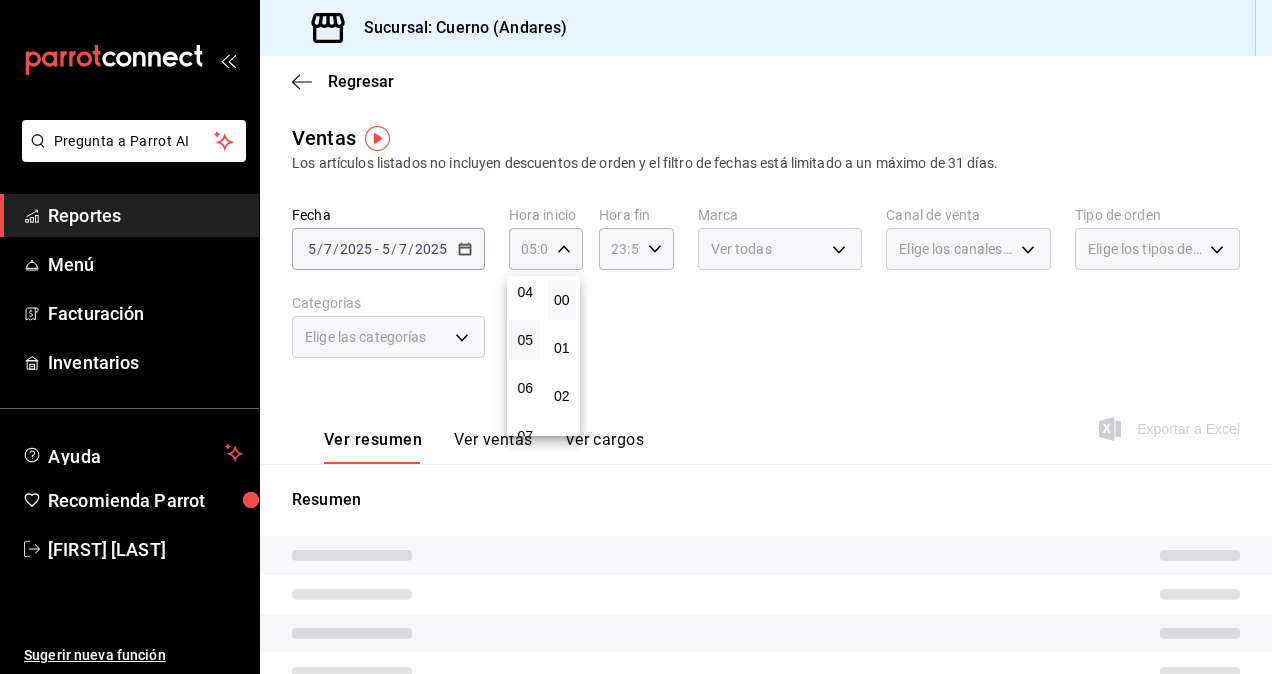 click at bounding box center (636, 337) 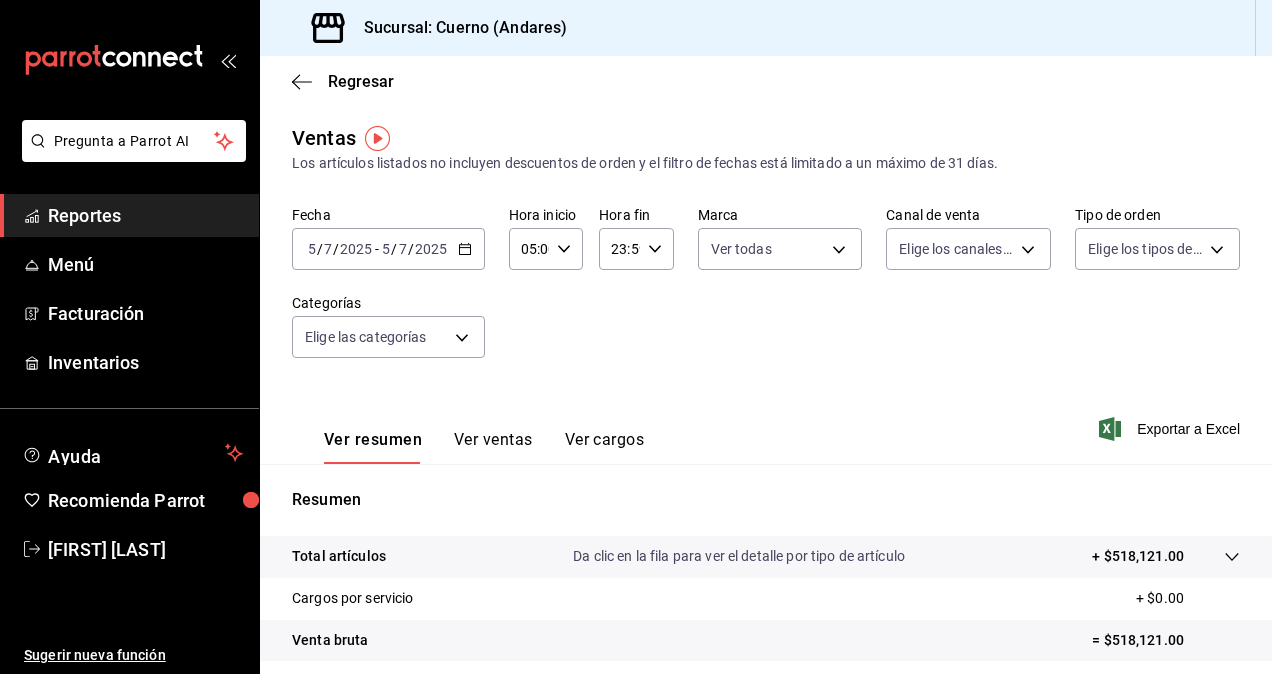 click 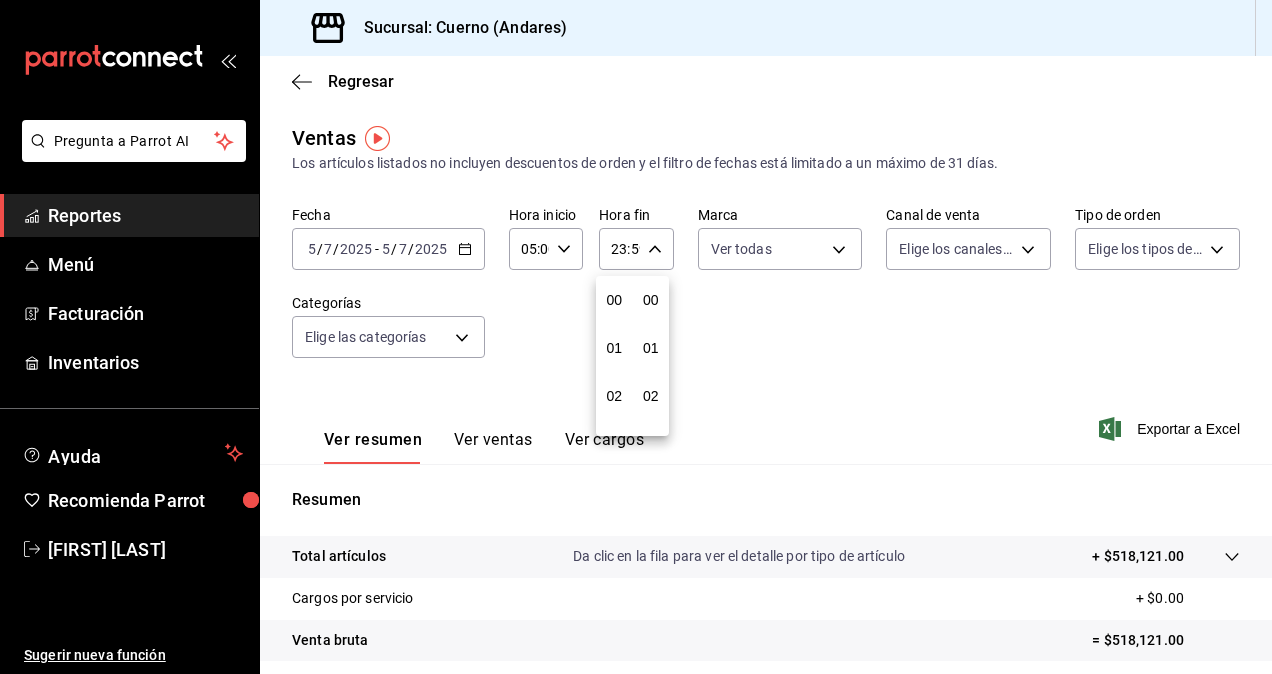 scroll, scrollTop: 992, scrollLeft: 0, axis: vertical 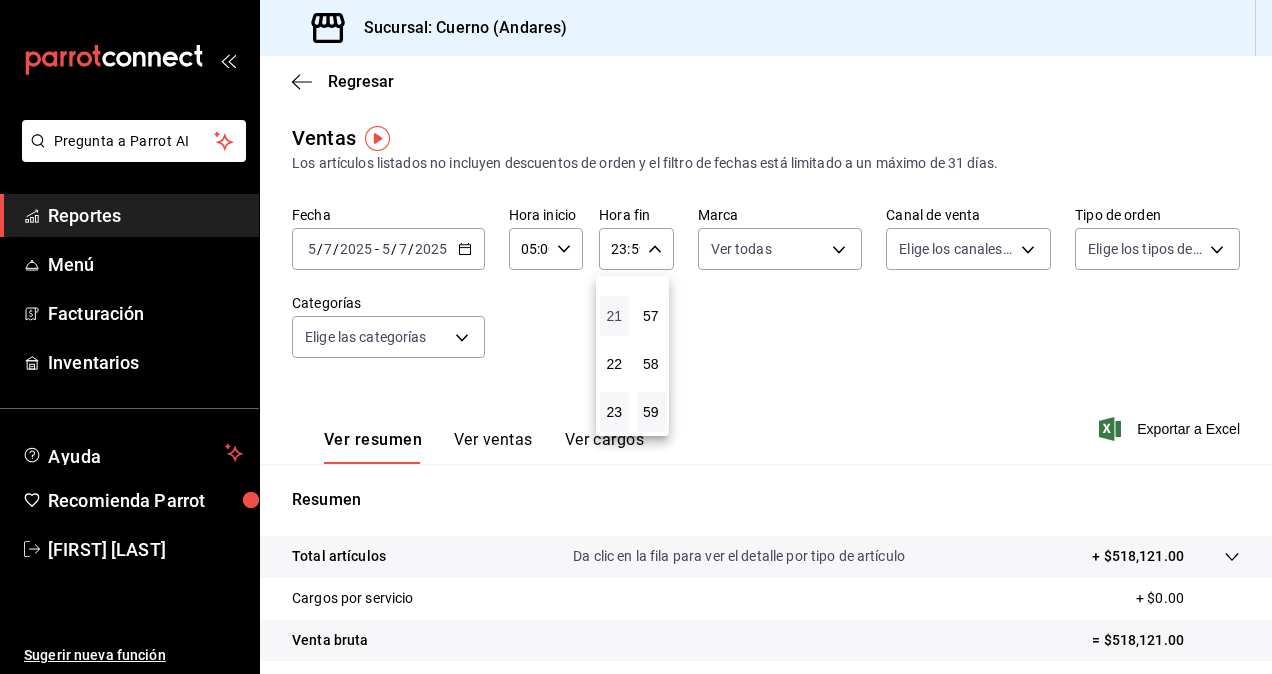 click on "21" at bounding box center (614, 316) 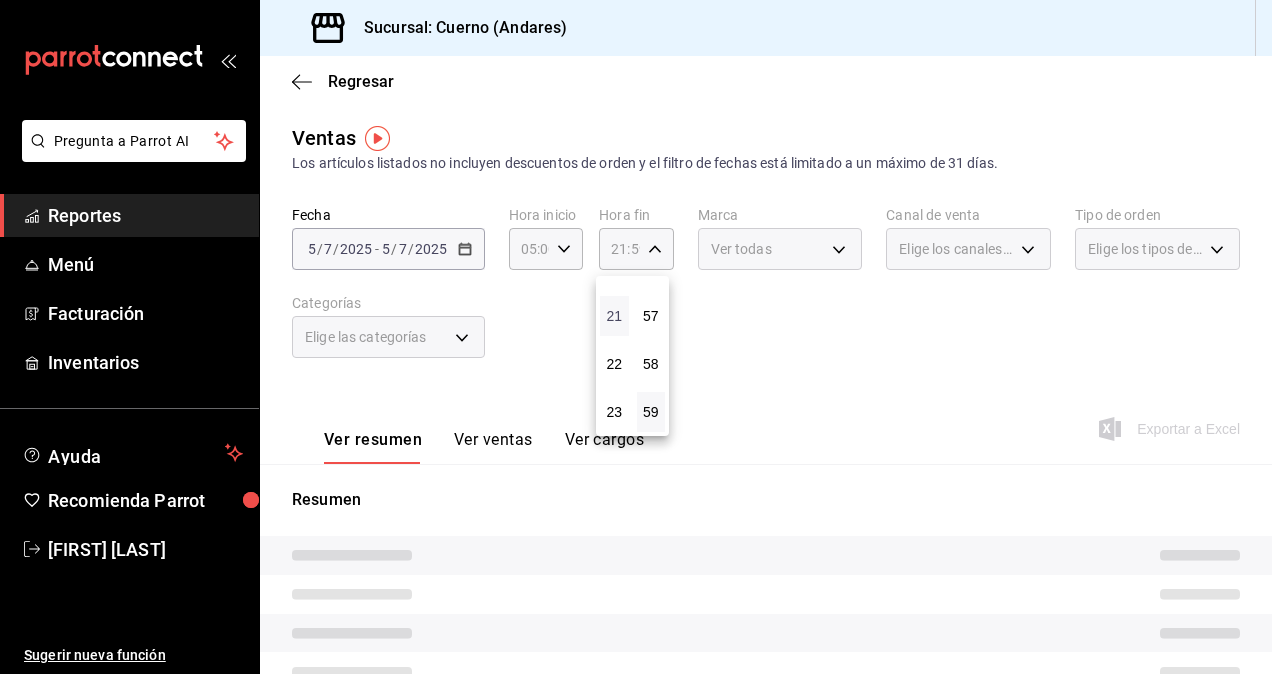 type 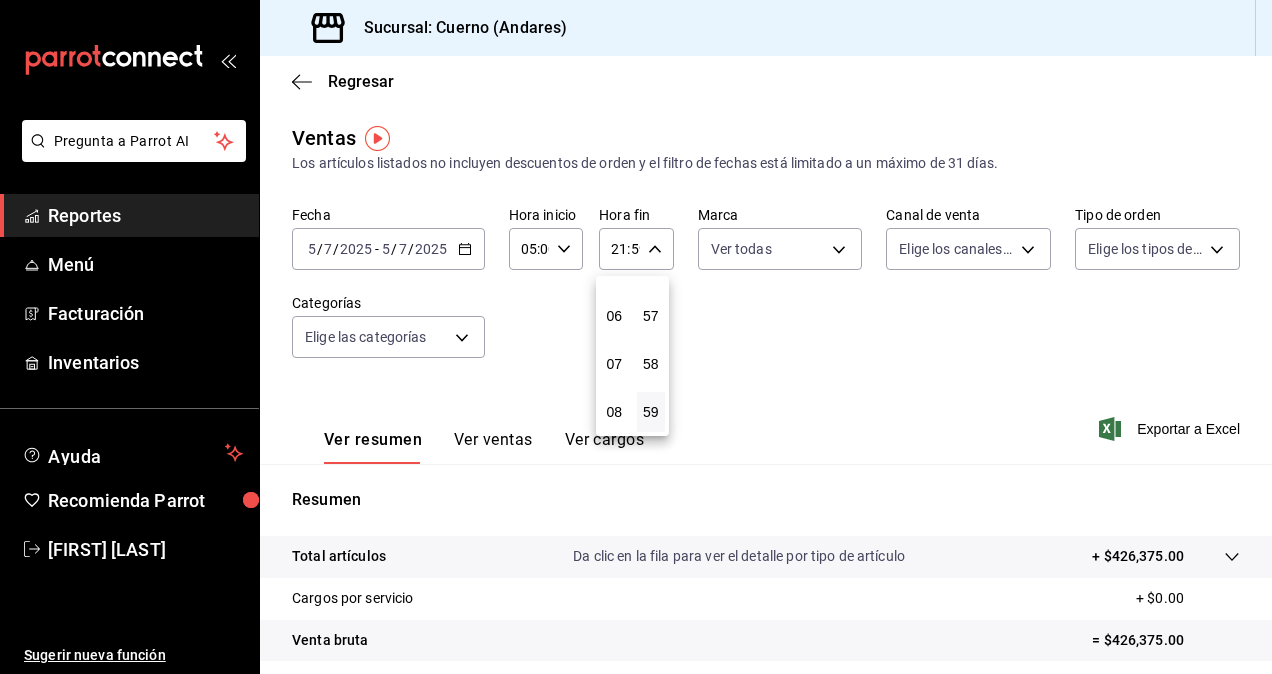 scroll, scrollTop: 232, scrollLeft: 0, axis: vertical 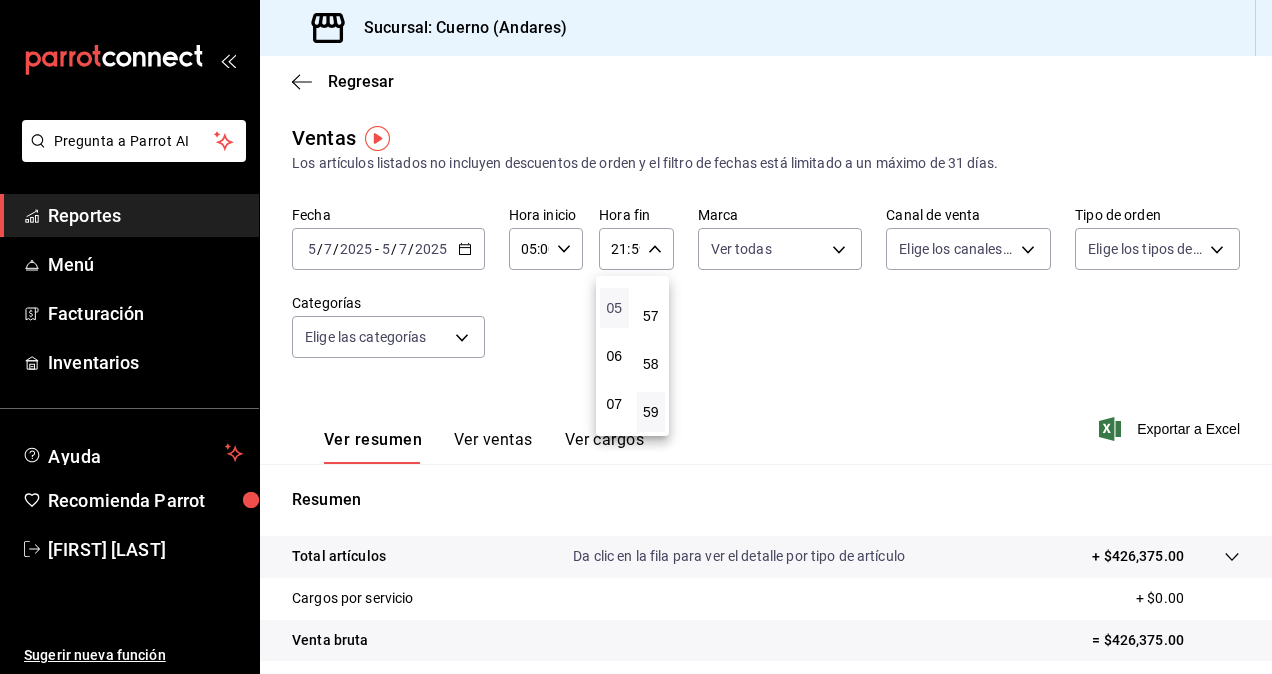 click on "05" at bounding box center (614, 308) 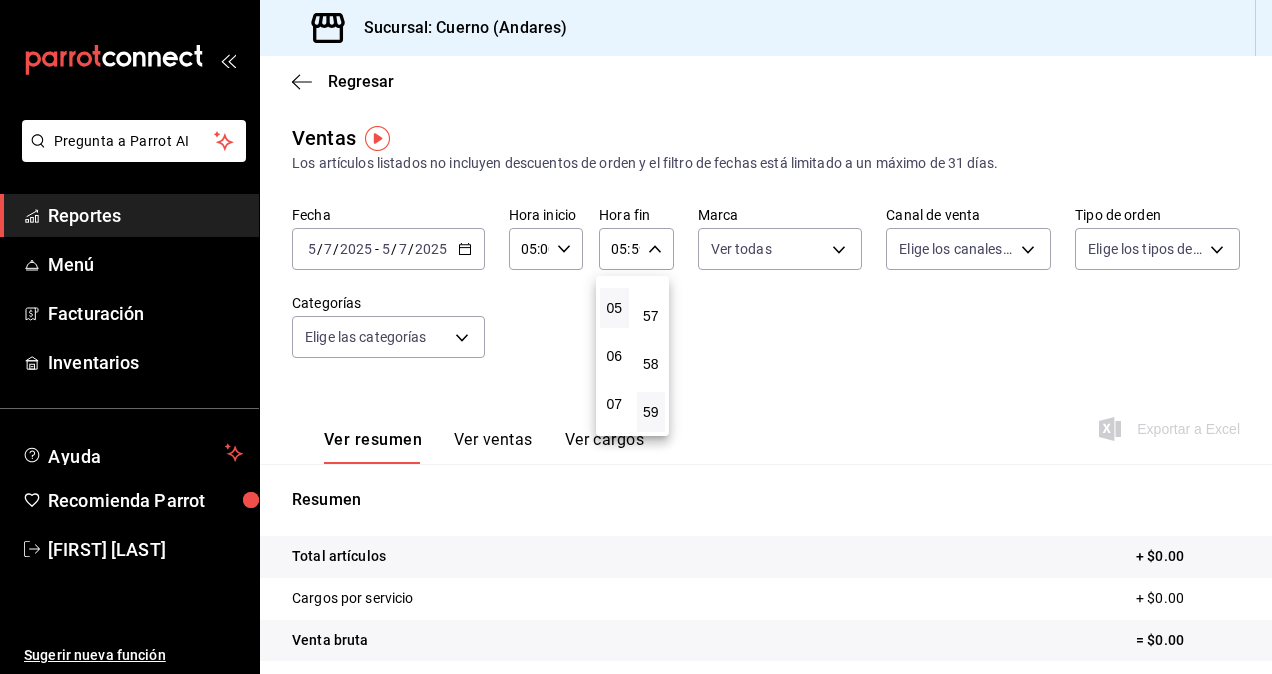 click at bounding box center [636, 337] 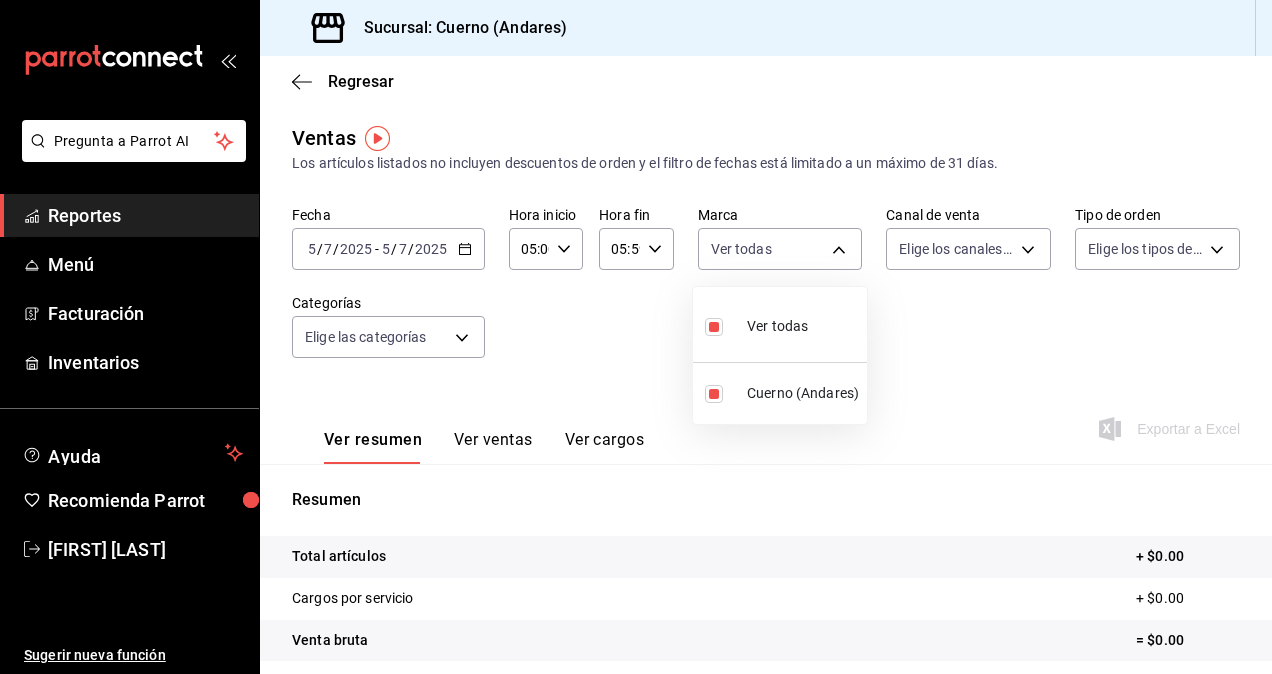 click on "Pregunta a Parrot AI Reportes   Menú   Facturación   Inventarios   Ayuda Recomienda Parrot   [FIRST] [LAST]   Sugerir nueva función   Sucursal: Cuerno (Andares) Regresar Ventas Los artículos listados no incluyen descuentos de orden y el filtro de fechas está limitado a un máximo de 31 días. Fecha [DATE] [DATE] - [DATE] [DATE] Hora inicio 05:00 Hora inicio Hora fin 05:59 Hora fin Marca Ver todas c9e961b9-bc29-480f-a65c-324ff110f526 Canal de venta Elige los canales de venta Tipo de orden Elige los tipos de orden Categorías Elige las categorías Ver resumen Ver ventas Ver cargos Exportar a Excel Resumen Total artículos + $0.00 Cargos por servicio + $0.00 Venta bruta = $0.00 Descuentos totales - $0.00 Certificados de regalo - $0.00 Venta total = $0.00 Impuestos - $0.00 Venta neta = $0.00 Pregunta a Parrot AI Reportes   Menú   Facturación   Inventarios   Ayuda Recomienda Parrot   [FIRST] [LAST]   Sugerir nueva función   GANA 1 MES GRATIS EN TU SUSCRIPCIÓN AQUÍ" at bounding box center (636, 337) 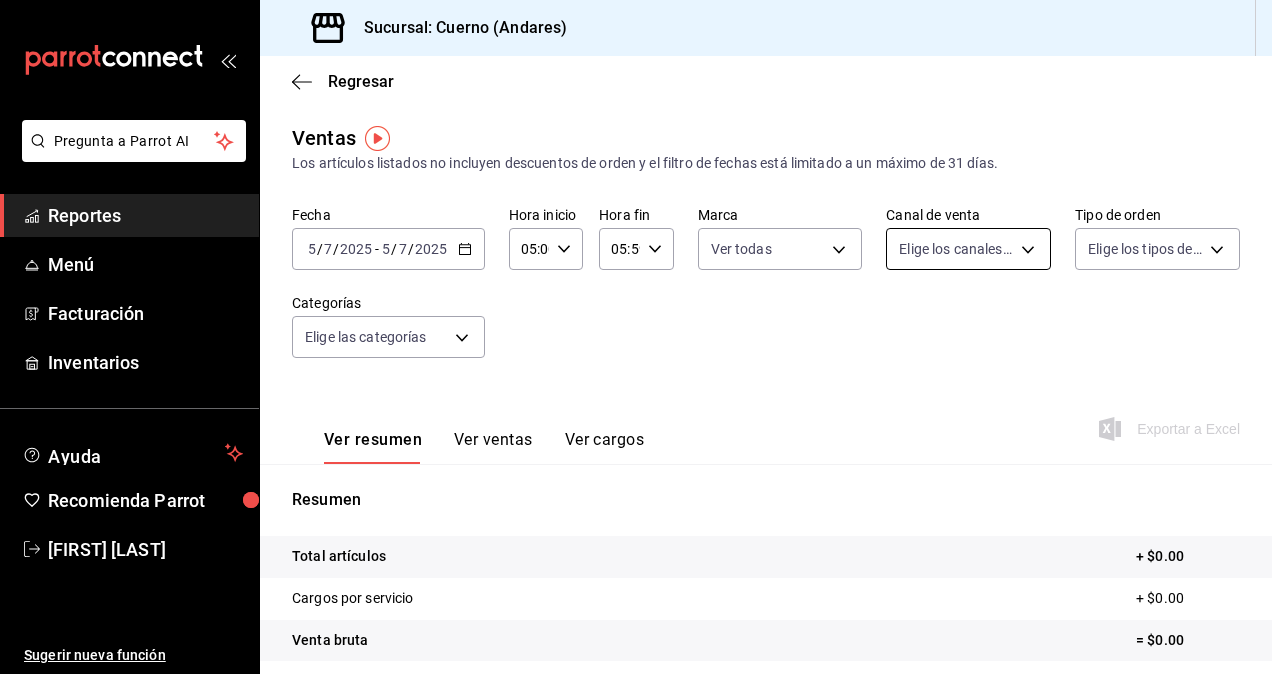 click on "Pregunta a Parrot AI Reportes   Menú   Facturación   Inventarios   Ayuda Recomienda Parrot   [FIRST] [LAST]   Sugerir nueva función   Sucursal: Cuerno (Andares) Regresar Ventas Los artículos listados no incluyen descuentos de orden y el filtro de fechas está limitado a un máximo de 31 días. Fecha [DATE] [DATE] - [DATE] [DATE] Hora inicio 05:00 Hora inicio Hora fin 05:59 Hora fin Marca Ver todas c9e961b9-bc29-480f-a65c-324ff110f526 Canal de venta Elige los canales de venta Tipo de orden Elige los tipos de orden Categorías Elige las categorías Ver resumen Ver ventas Ver cargos Exportar a Excel Resumen Total artículos + $0.00 Cargos por servicio + $0.00 Venta bruta = $0.00 Descuentos totales - $0.00 Certificados de regalo - $0.00 Venta total = $0.00 Impuestos - $0.00 Venta neta = $0.00 Pregunta a Parrot AI Reportes   Menú   Facturación   Inventarios   Ayuda Recomienda Parrot   [FIRST] [LAST]   Sugerir nueva función   GANA 1 MES GRATIS EN TU SUSCRIPCIÓN AQUÍ" at bounding box center (636, 337) 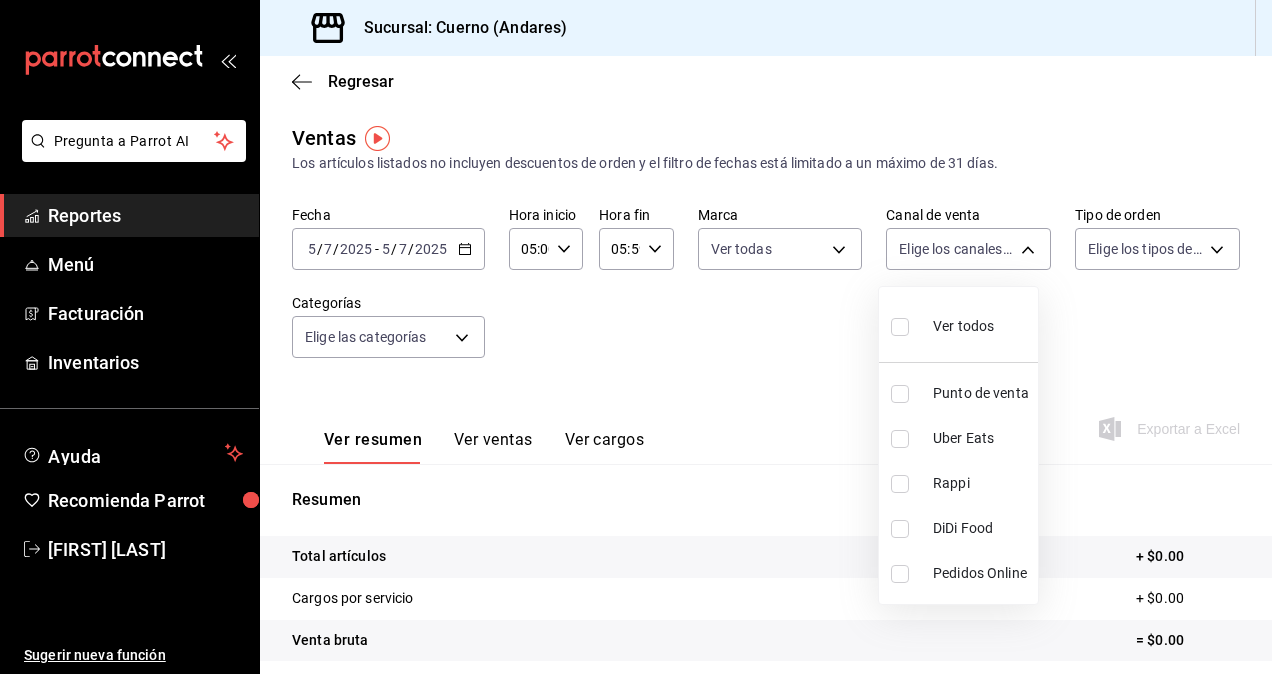 click on "Ver todos" at bounding box center (963, 326) 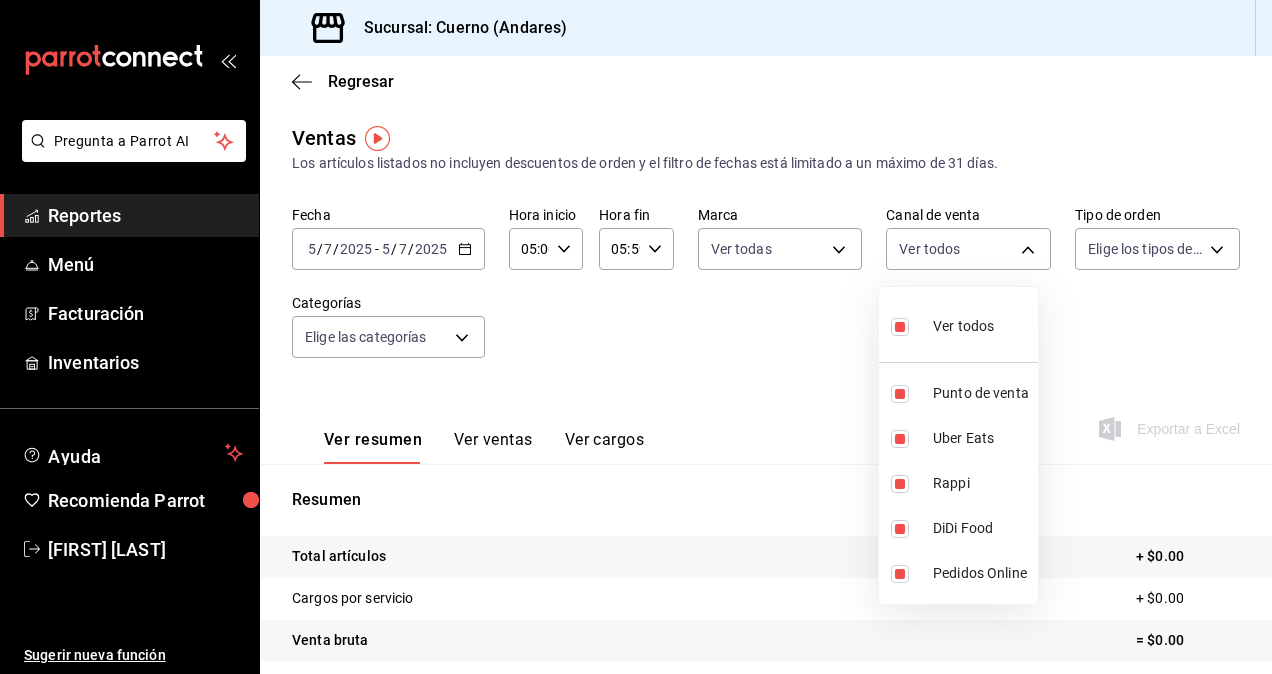 click at bounding box center [636, 337] 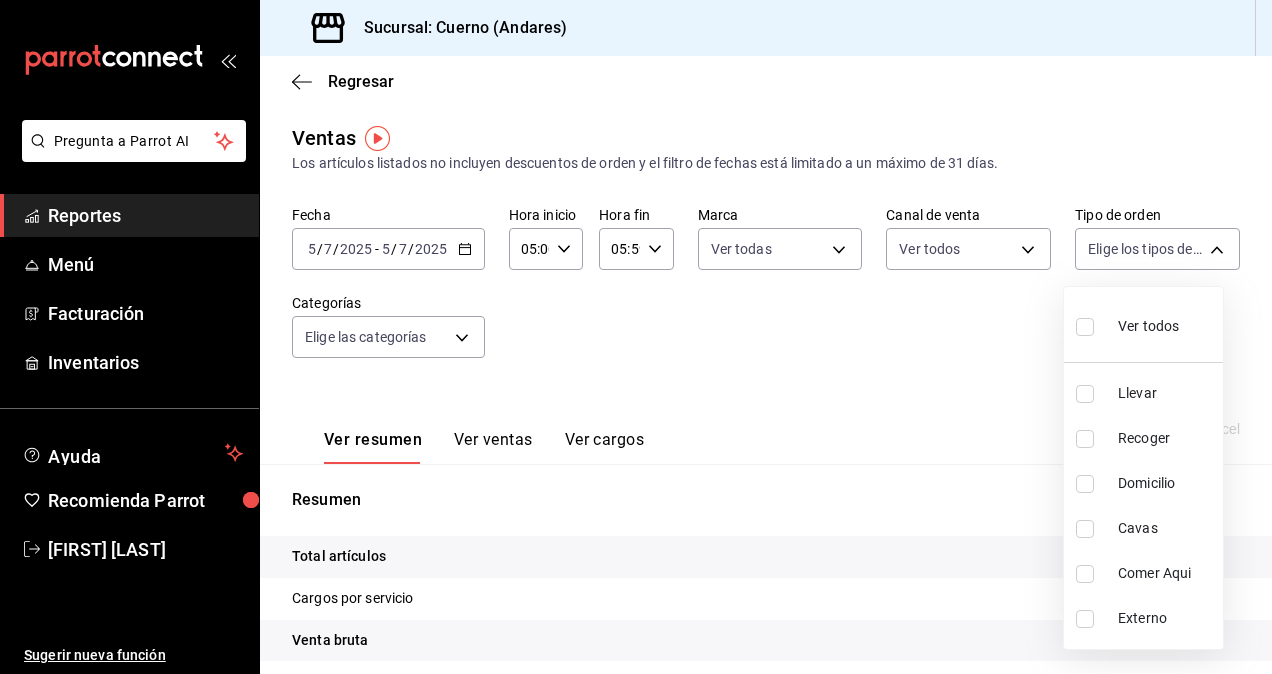 click on "Pregunta a Parrot AI Reportes   Menú   Facturación   Inventarios   Ayuda Recomienda Parrot   [FIRST] [LAST]   Sugerir nueva función   Sucursal: Cuerno (Andares) Regresar Ventas Los artículos listados no incluyen descuentos de orden y el filtro de fechas está limitado a un máximo de 31 días. Fecha [DATE] [DATE] - [DATE] [DATE] Hora inicio 05:00 Hora inicio Hora fin 05:59 Hora fin Marca Ver todas c9e961b9-bc29-480f-a65c-324ff110f526 Canal de venta Ver todos PARROT,UBER_EATS,RAPPI,DIDI_FOOD,ONLINE Tipo de orden Elige los tipos de orden Categorías Elige las categorías Ver resumen Ver ventas Ver cargos Exportar a Excel Resumen Total artículos + $0.00 Cargos por servicio + $0.00 Venta bruta = $0.00 Descuentos totales - $0.00 Certificados de regalo - $0.00 Venta total = $0.00 Impuestos - $0.00 Venta neta = $0.00 Pregunta a Parrot AI Reportes   Menú   Facturación   Inventarios   Ayuda Recomienda Parrot   [FIRST] [LAST]   Sugerir nueva función   Ver video tutorial" at bounding box center (636, 337) 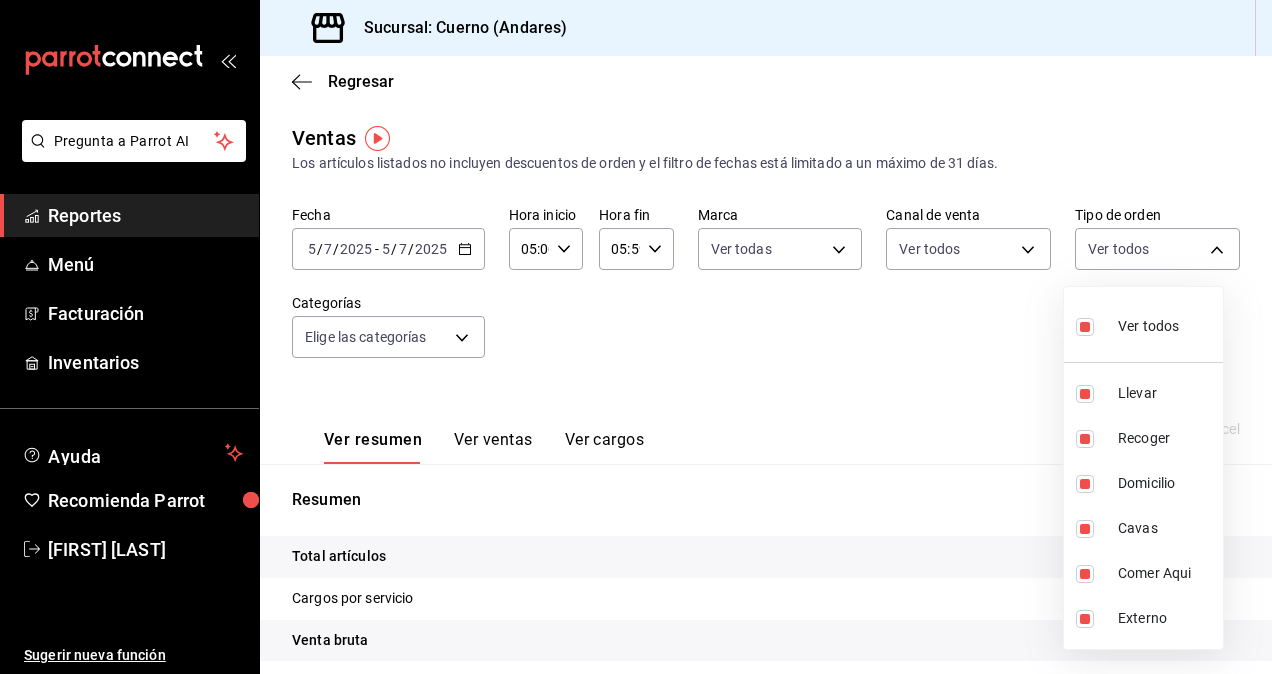 click at bounding box center [636, 337] 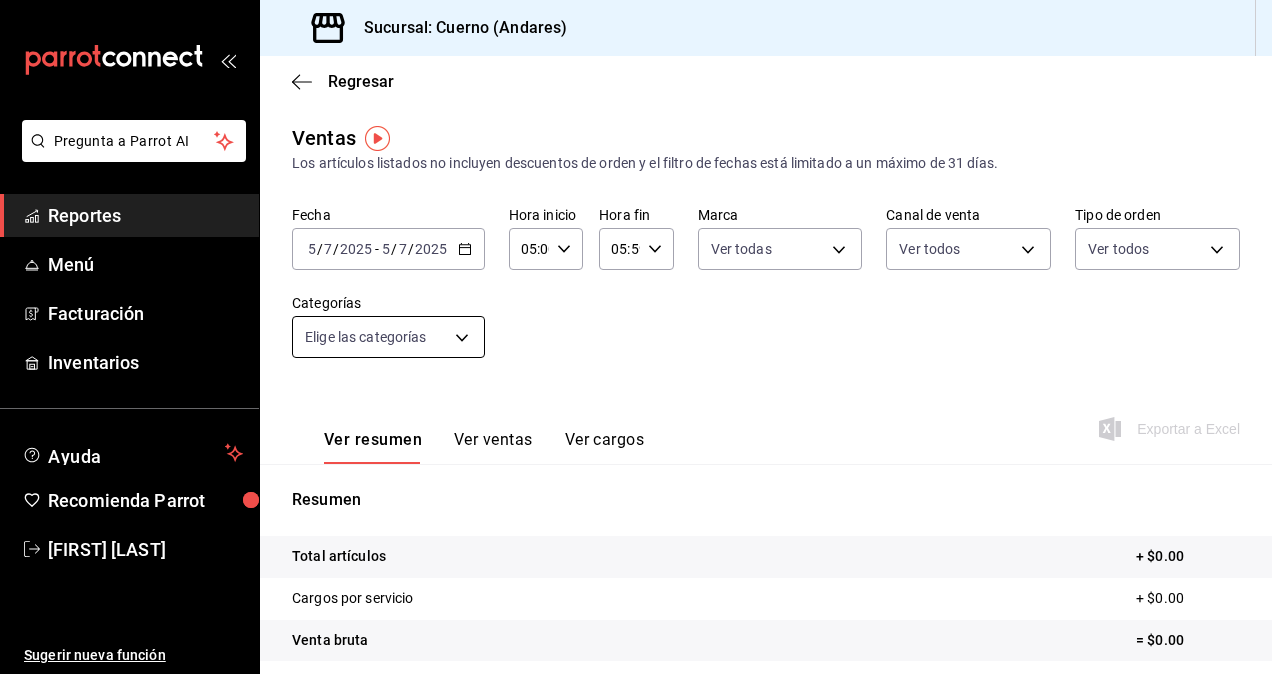 click on "Pregunta a Parrot AI Reportes   Menú   Facturación   Inventarios   Ayuda Recomienda Parrot   [FIRST] [LAST]   Sugerir nueva función   Sucursal: Cuerno (Andares) Regresar Ventas Los artículos listados no incluyen descuentos de orden y el filtro de fechas está limitado a un máximo de 31 días. Fecha [DATE] [DATE] - [DATE] [DATE] Hora inicio 05:00 Hora inicio Hora fin 05:59 Hora fin Marca Ver todas c9e961b9-bc29-480f-a65c-324ff110f526 Canal de venta Ver todos PARROT,UBER_EATS,RAPPI,DIDI_FOOD,ONLINE Tipo de orden Ver todos dfbf6a66-9e2c-4531-8c07-cb6fdb35851c,965fb10a-4951-4111-90b6-db3caf29f93a,2f3c6ddf-f2f0-4b33-94aa-6106056d2523,e5de5b04-21e8-4158-85b2-a30163295aec,798ef188-545e-4de6-8dc6-b7ad765edc5f,EXTERNAL Categorías Elige las categorías Ver resumen Ver ventas Ver cargos Exportar a Excel Resumen Total artículos + $0.00 Cargos por servicio + $0.00 Venta bruta = $0.00 Descuentos totales - $0.00 Certificados de regalo - $0.00 Venta total = $0.00 Impuestos - $0.00 = $0.00" at bounding box center [636, 337] 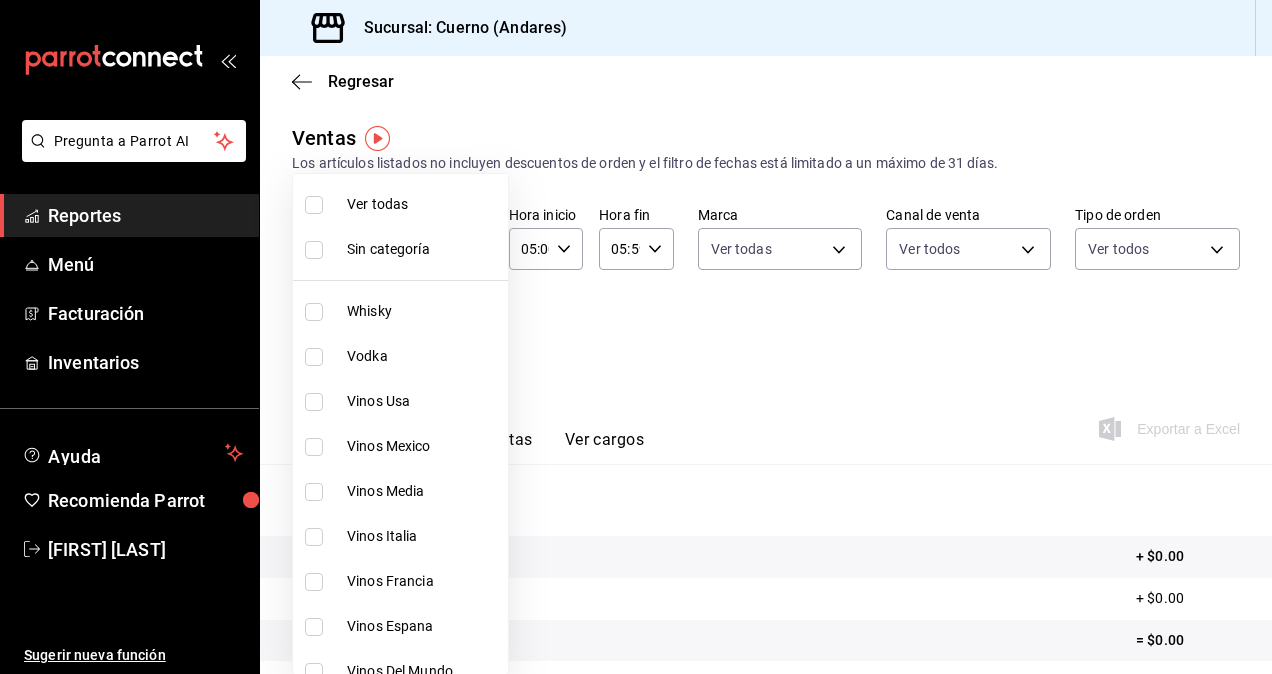 click on "Ver todas" at bounding box center (400, 204) 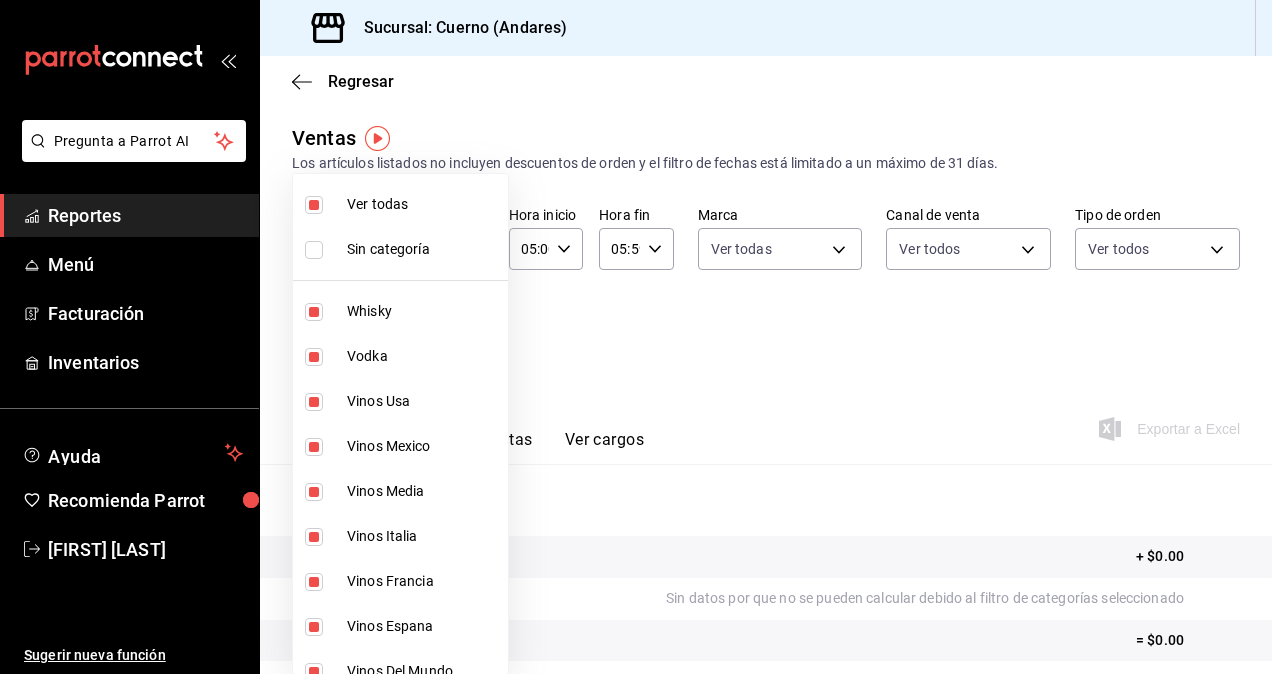 click at bounding box center [636, 337] 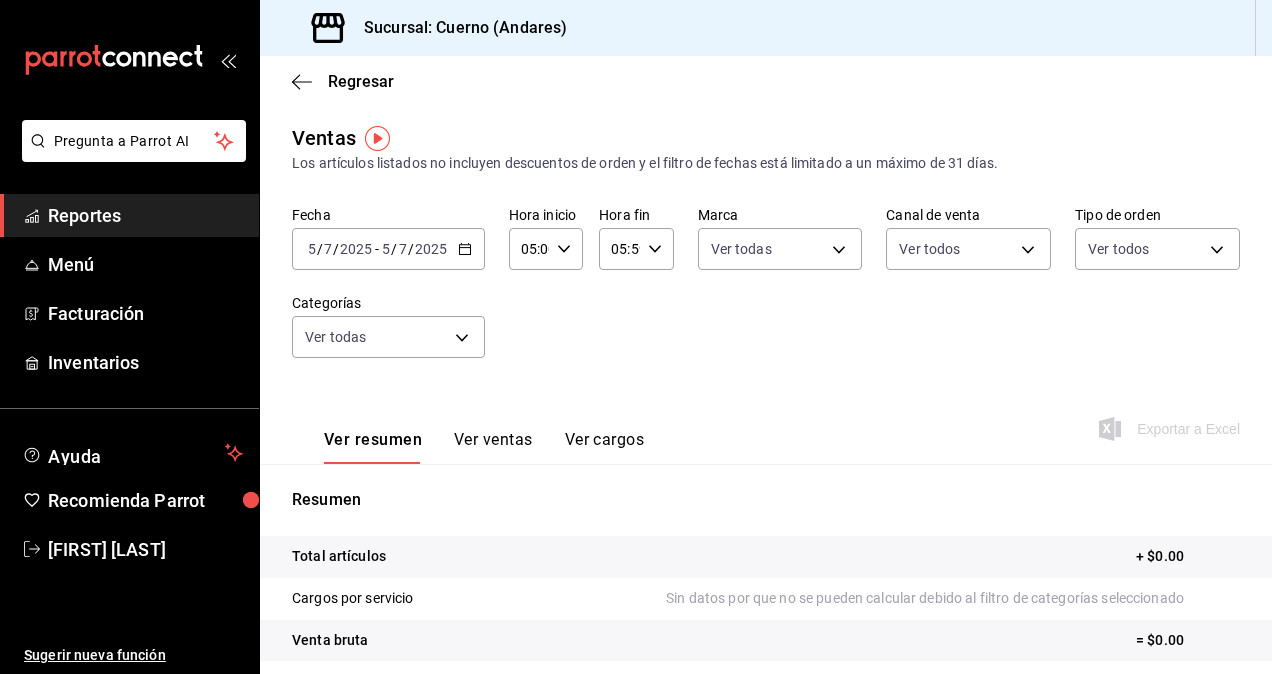 click on "Fecha [DATE] [DATE] - [DATE] [DATE] Hora inicio 05:00 Hora inicio Hora fin 05:59 Hora fin Marca Ver todas c9e961b9-bc29-480f-a65c-324ff110f526 Canal de venta Ver todos PARROT,UBER_EATS,RAPPI,DIDI_FOOD,ONLINE Tipo de orden Ver todos dfbf6a66-9e2c-4531-8c07-cb6fdb35851c,965fb10a-4951-4111-90b6-db3caf29f93a,2f3c6ddf-f2f0-4b33-94aa-6106056d2523,e5de5b04-21e8-4158-85b2-a30163295aec,798ef188-545e-4de6-8dc6-b7ad765edc5f,EXTERNAL Categorías Ver todas" at bounding box center [766, 294] 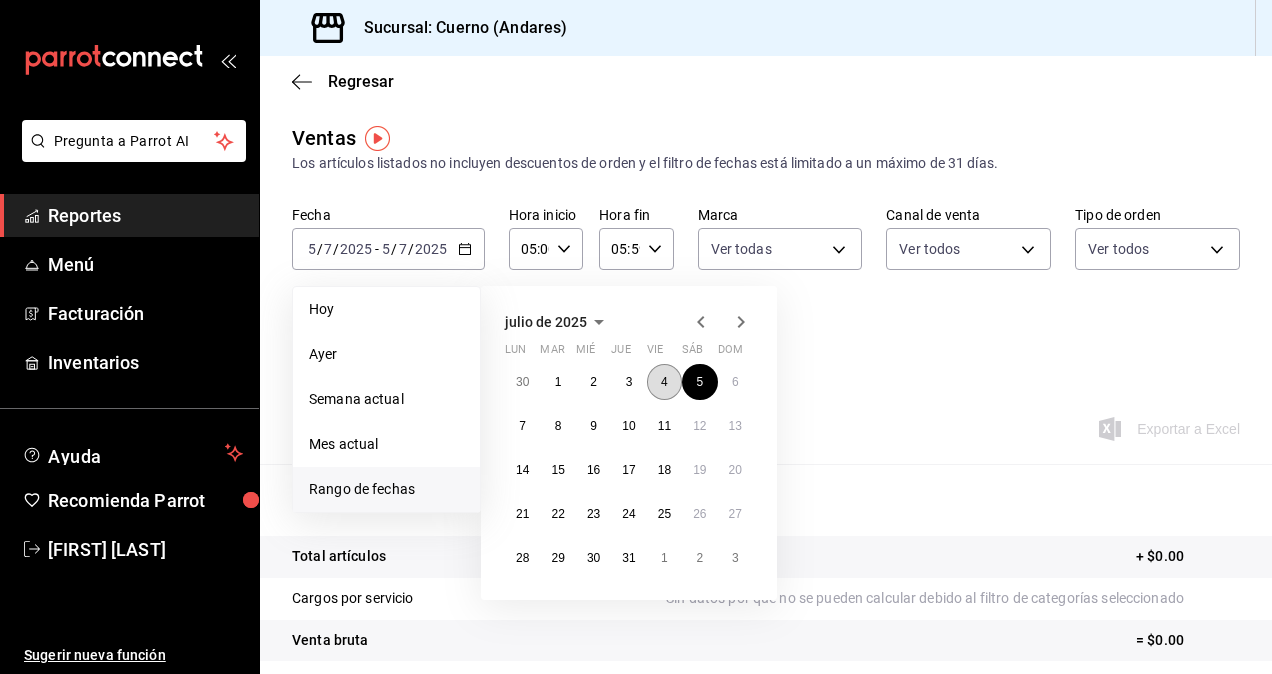click on "4" at bounding box center (664, 382) 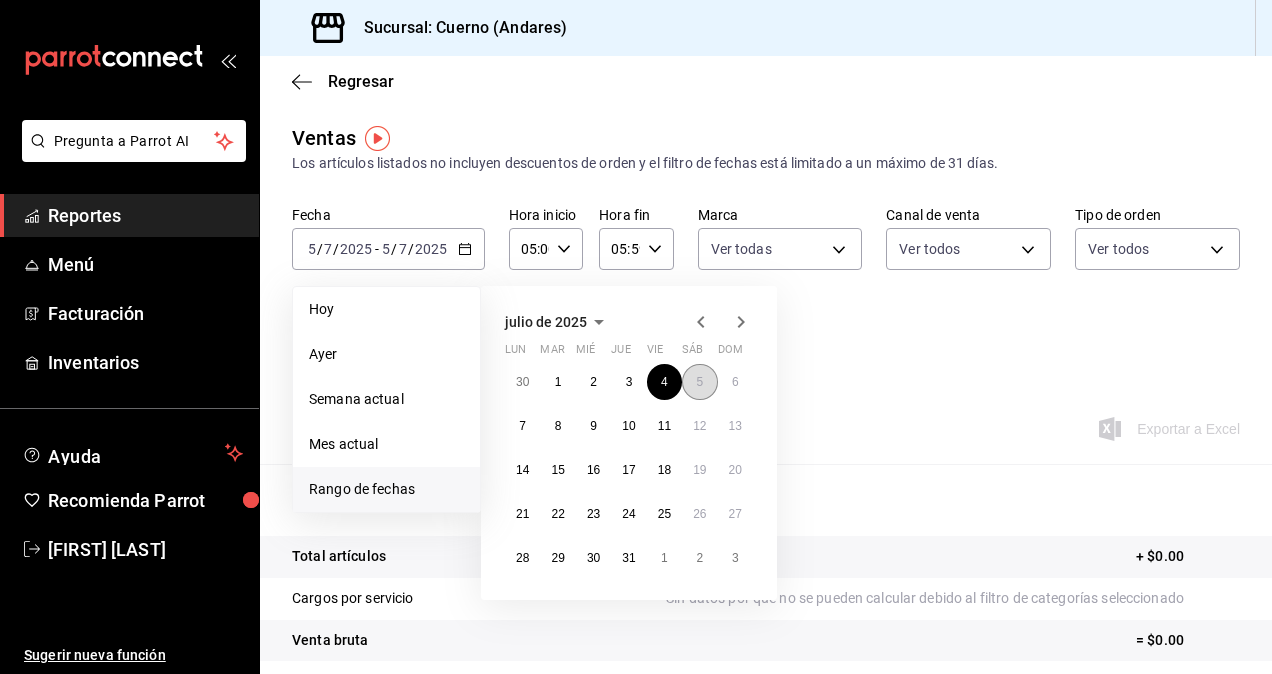 click on "5" at bounding box center [699, 382] 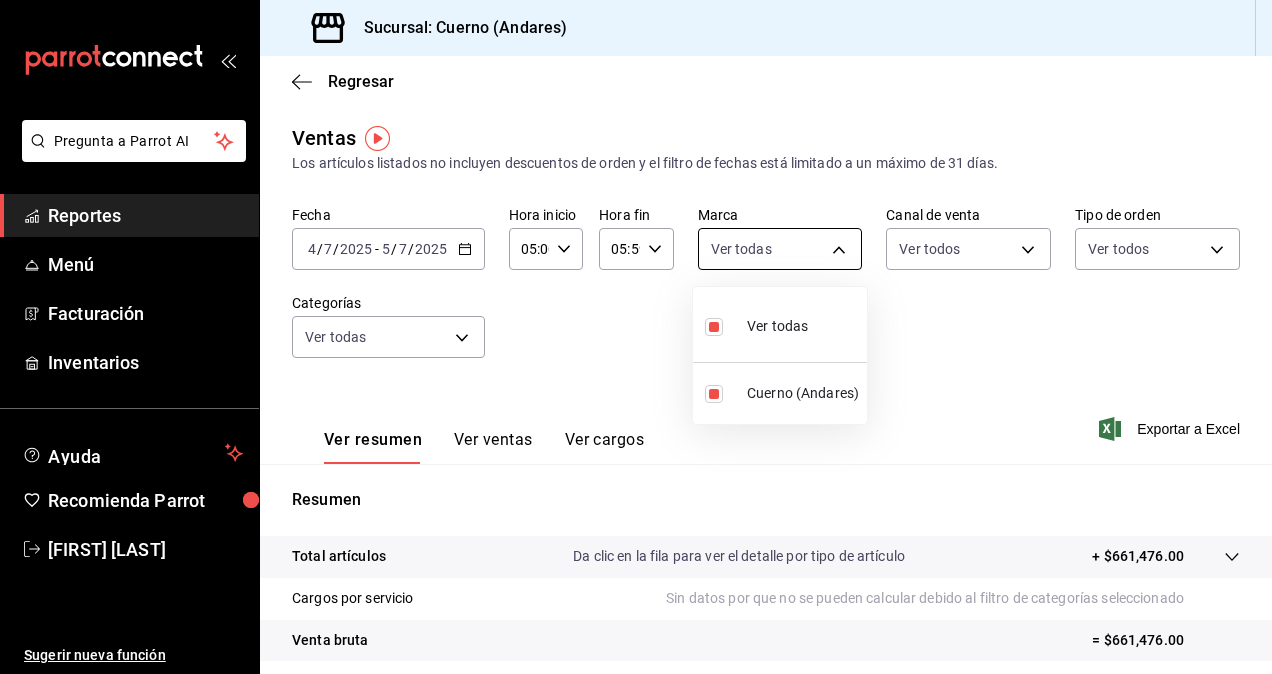 click on "Pregunta a Parrot AI Reportes   Menú   Facturación   Inventarios   Ayuda Recomienda Parrot   [FIRST] [LAST]   Sugerir nueva función   Sucursal: Cuerno (Andares) Regresar Ventas Los artículos listados no incluyen descuentos de orden y el filtro de fechas está limitado a un máximo de 31 días. Fecha [DATE] [DATE] - [DATE] [DATE] Hora inicio 05:00 Hora inicio Hora fin 05:59 Hora fin Marca Ver todas c9e961b9-bc29-480f-a65c-324ff110f526 Canal de venta Ver todos PARROT,UBER_EATS,RAPPI,DIDI_FOOD,ONLINE Tipo de orden Ver todos dfbf6a66-9e2c-4531-8c07-cb6fdb35851c,965fb10a-4951-4111-90b6-db3caf29f93a,2f3c6ddf-f2f0-4b33-94aa-6106056d2523,e5de5b04-21e8-4158-85b2-a30163295aec,798ef188-545e-4de6-8dc6-b7ad765edc5f,EXTERNAL Categorías Ver todas Ver resumen Ver ventas Ver cargos Exportar a Excel Resumen Total artículos Da clic en la fila para ver el detalle por tipo de artículo + $661,476.00 Cargos por servicio Venta bruta = $661,476.00 Descuentos totales Certificados de regalo Impuestos" at bounding box center [636, 337] 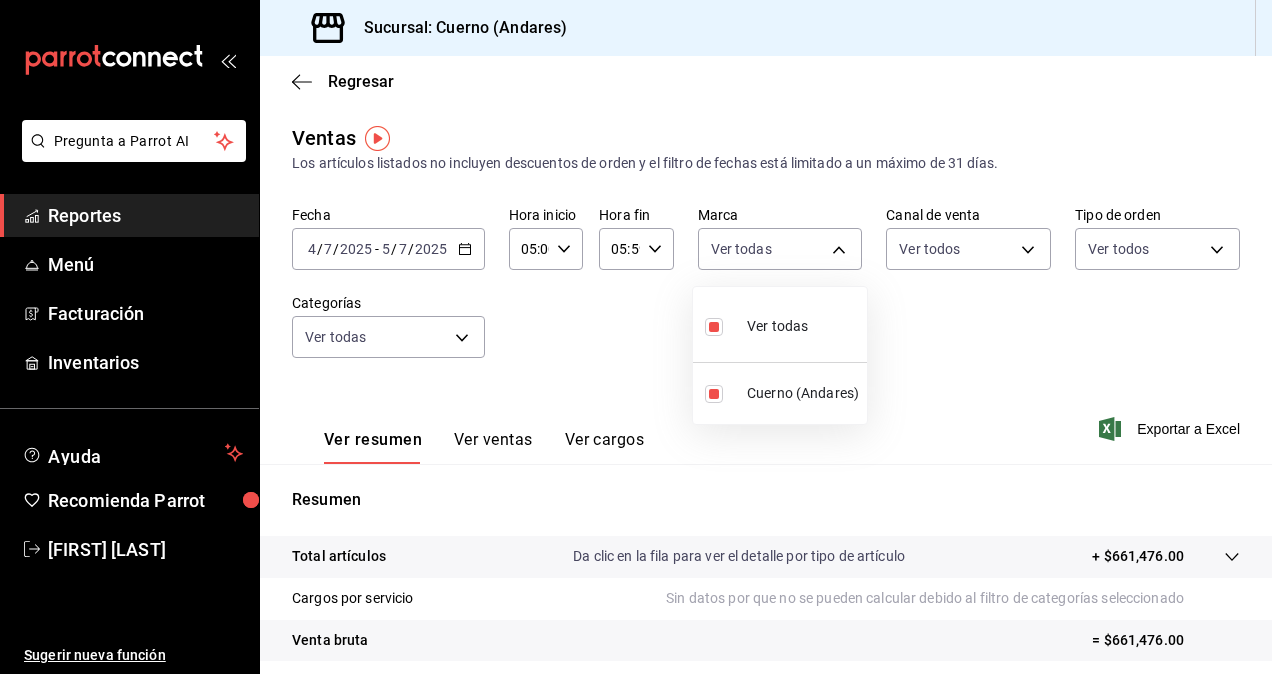 click at bounding box center [636, 337] 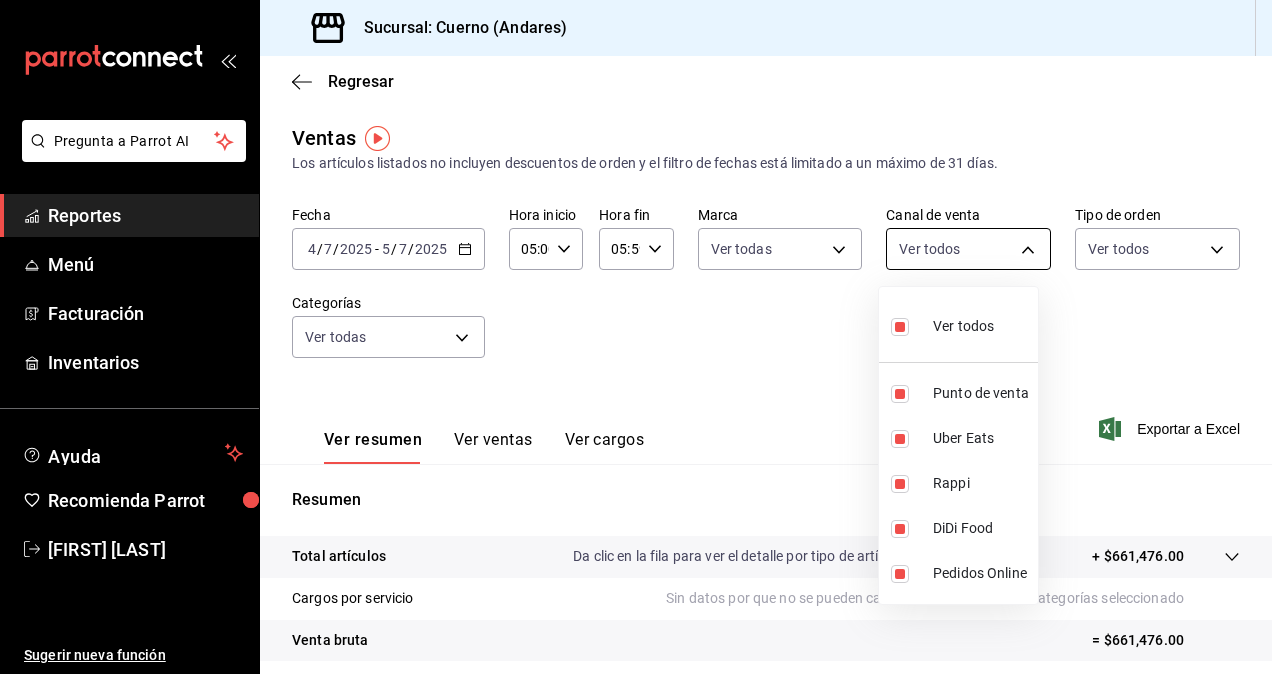 click on "Pregunta a Parrot AI Reportes   Menú   Facturación   Inventarios   Ayuda Recomienda Parrot   [FIRST] [LAST]   Sugerir nueva función   Sucursal: Cuerno (Andares) Regresar Ventas Los artículos listados no incluyen descuentos de orden y el filtro de fechas está limitado a un máximo de 31 días. Fecha [DATE] [DATE] - [DATE] [DATE] Hora inicio 05:00 Hora inicio Hora fin 05:59 Hora fin Marca Ver todas c9e961b9-bc29-480f-a65c-324ff110f526 Canal de venta Ver todos PARROT,UBER_EATS,RAPPI,DIDI_FOOD,ONLINE Tipo de orden Ver todos dfbf6a66-9e2c-4531-8c07-cb6fdb35851c,965fb10a-4951-4111-90b6-db3caf29f93a,2f3c6ddf-f2f0-4b33-94aa-6106056d2523,e5de5b04-21e8-4158-85b2-a30163295aec,798ef188-545e-4de6-8dc6-b7ad765edc5f,EXTERNAL Categorías Ver todas Ver resumen Ver ventas Ver cargos Exportar a Excel Resumen Total artículos Da clic en la fila para ver el detalle por tipo de artículo + $661,476.00 Cargos por servicio Venta bruta = $661,476.00 Descuentos totales Certificados de regalo Impuestos" at bounding box center [636, 337] 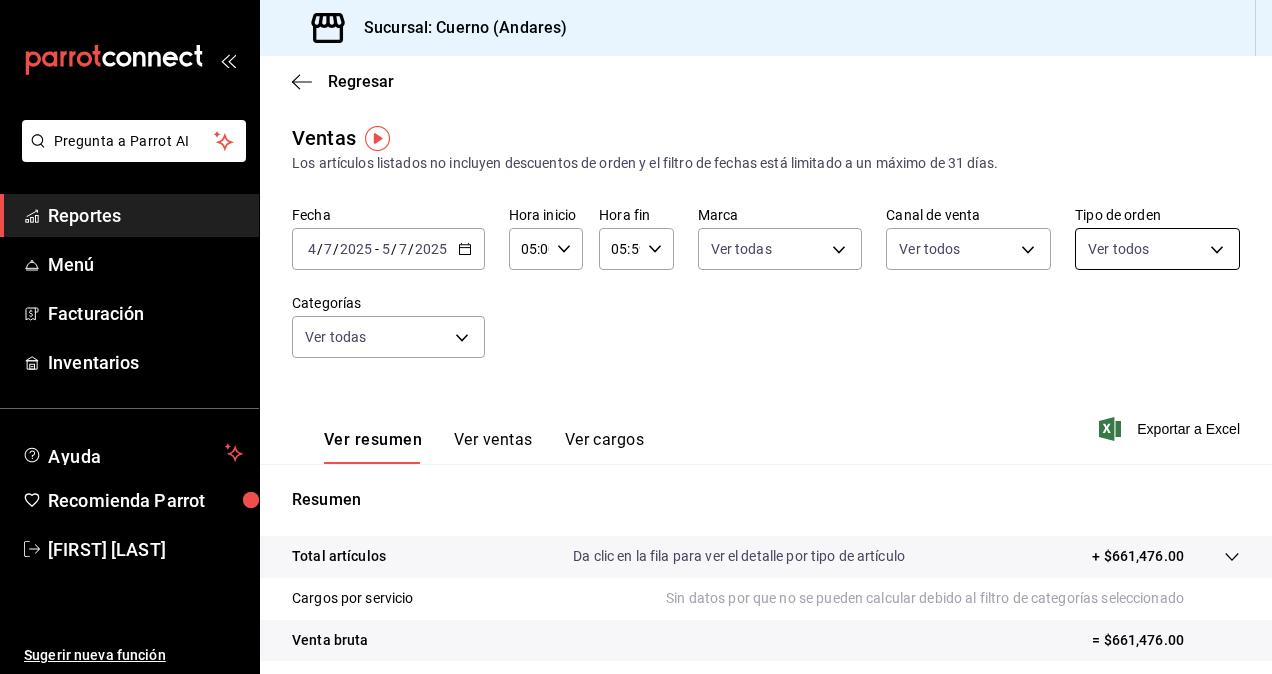 click on "Pregunta a Parrot AI Reportes   Menú   Facturación   Inventarios   Ayuda Recomienda Parrot   [FIRST] [LAST]   Sugerir nueva función   Sucursal: Cuerno (Andares) Regresar Ventas Los artículos listados no incluyen descuentos de orden y el filtro de fechas está limitado a un máximo de 31 días. Fecha [DATE] [DATE] - [DATE] [DATE] Hora inicio 05:00 Hora inicio Hora fin 05:59 Hora fin Marca Ver todas c9e961b9-bc29-480f-a65c-324ff110f526 Canal de venta Ver todos PARROT,UBER_EATS,RAPPI,DIDI_FOOD,ONLINE Tipo de orden Ver todos dfbf6a66-9e2c-4531-8c07-cb6fdb35851c,965fb10a-4951-4111-90b6-db3caf29f93a,2f3c6ddf-f2f0-4b33-94aa-6106056d2523,e5de5b04-21e8-4158-85b2-a30163295aec,798ef188-545e-4de6-8dc6-b7ad765edc5f,EXTERNAL Categorías Ver todas Ver resumen Ver ventas Ver cargos Exportar a Excel Resumen Total artículos Da clic en la fila para ver el detalle por tipo de artículo + $661,476.00 Cargos por servicio Venta bruta = $661,476.00 Descuentos totales Certificados de regalo Impuestos" at bounding box center [636, 337] 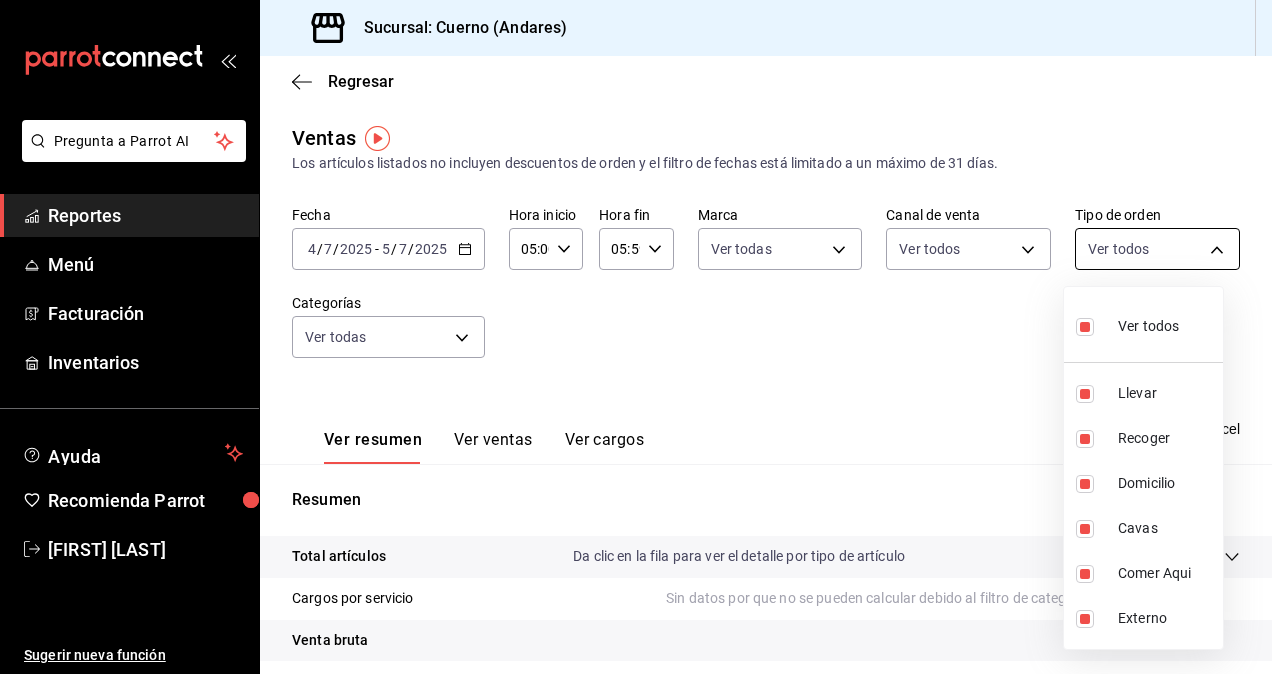 click at bounding box center [636, 337] 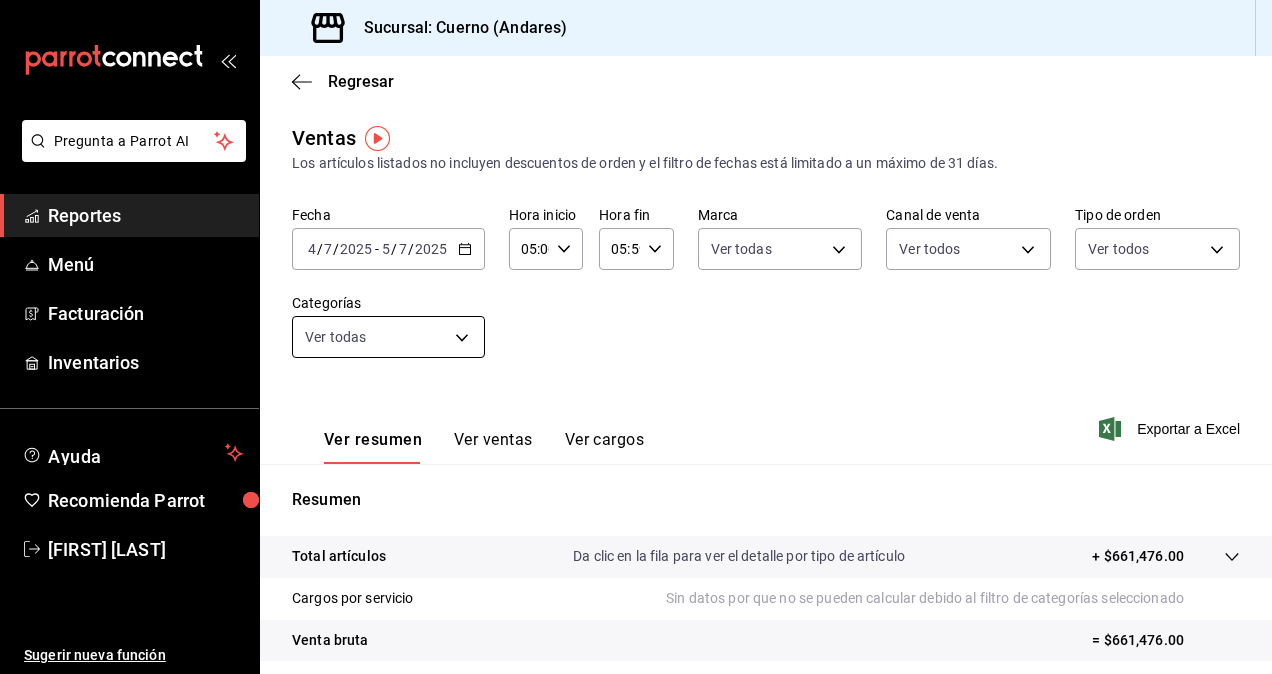 click on "Pregunta a Parrot AI Reportes   Menú   Facturación   Inventarios   Ayuda Recomienda Parrot   [FIRST] [LAST]   Sugerir nueva función   Sucursal: Cuerno (Andares) Regresar Ventas Los artículos listados no incluyen descuentos de orden y el filtro de fechas está limitado a un máximo de 31 días. Fecha [DATE] [DATE] - [DATE] [DATE] Hora inicio 05:00 Hora inicio Hora fin 05:59 Hora fin Marca Ver todas c9e961b9-bc29-480f-a65c-324ff110f526 Canal de venta Ver todos PARROT,UBER_EATS,RAPPI,DIDI_FOOD,ONLINE Tipo de orden Ver todos dfbf6a66-9e2c-4531-8c07-cb6fdb35851c,965fb10a-4951-4111-90b6-db3caf29f93a,2f3c6ddf-f2f0-4b33-94aa-6106056d2523,e5de5b04-21e8-4158-85b2-a30163295aec,798ef188-545e-4de6-8dc6-b7ad765edc5f,EXTERNAL Categorías Ver todas Ver resumen Ver ventas Ver cargos Exportar a Excel Resumen Total artículos Da clic en la fila para ver el detalle por tipo de artículo + $661,476.00 Cargos por servicio Venta bruta = $661,476.00 Descuentos totales Certificados de regalo Impuestos" at bounding box center (636, 337) 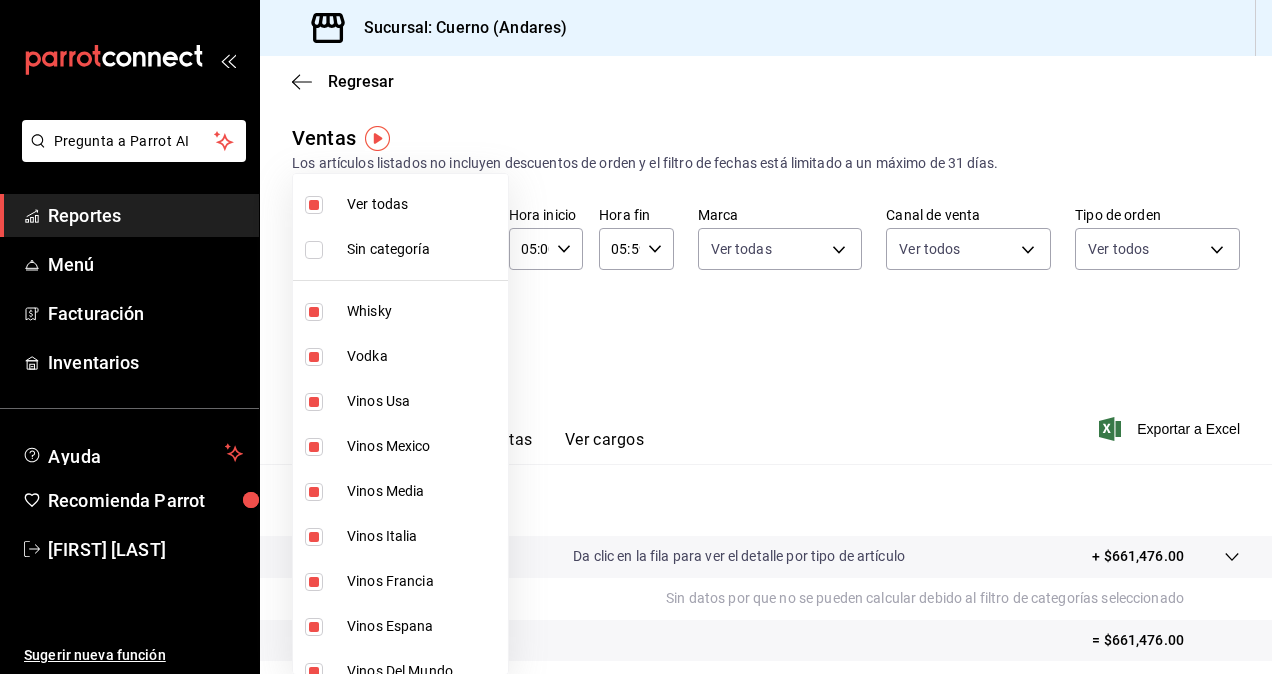 click at bounding box center (636, 337) 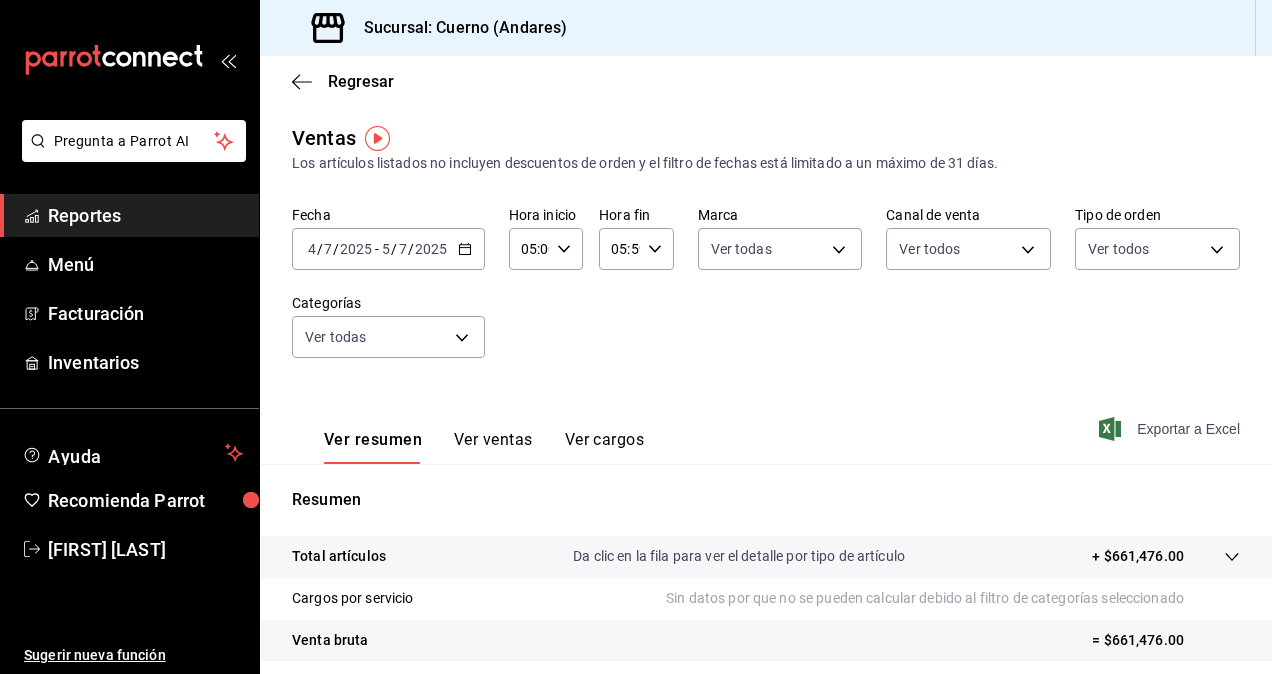 click on "Exportar a Excel" at bounding box center (1171, 429) 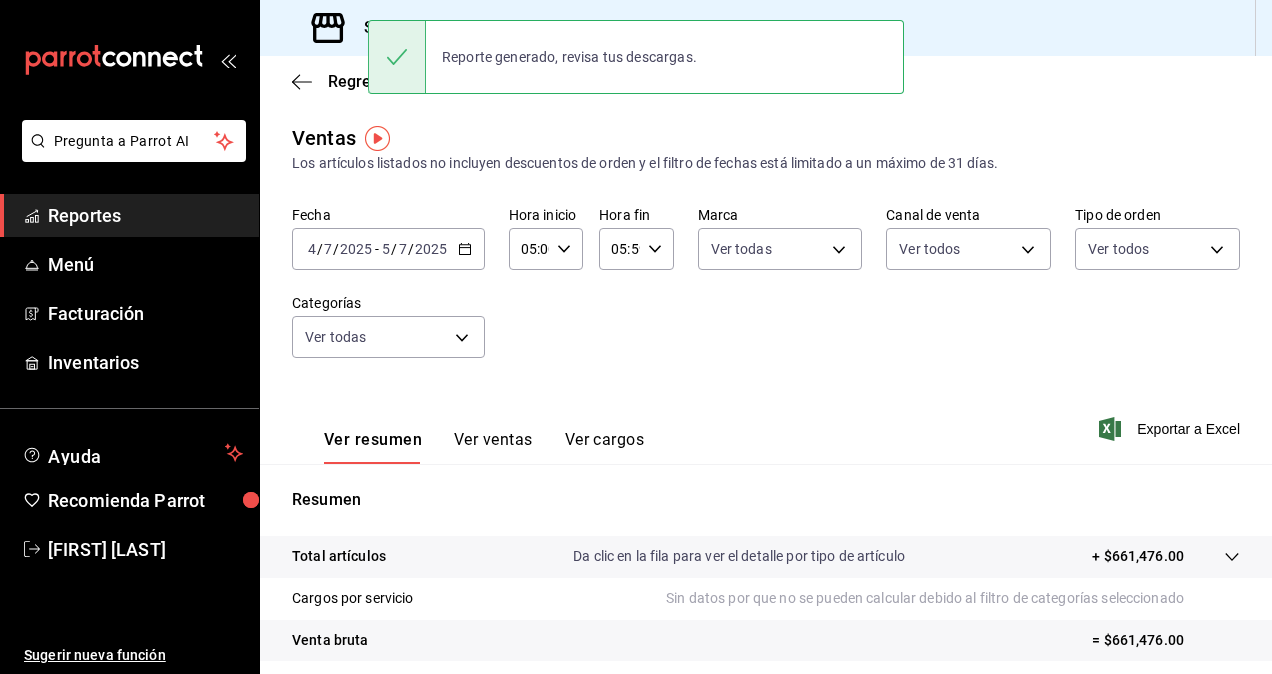click on "[DATE] [DATE] - [DATE] [DATE]" at bounding box center [388, 249] 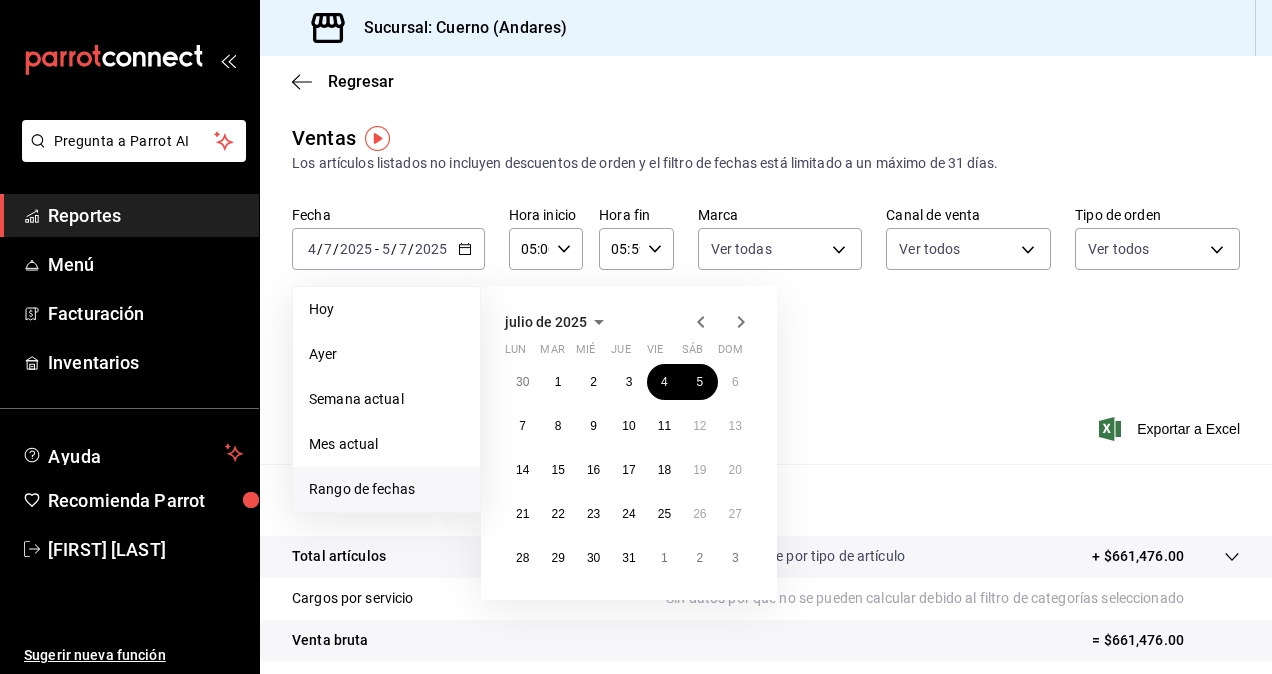 click 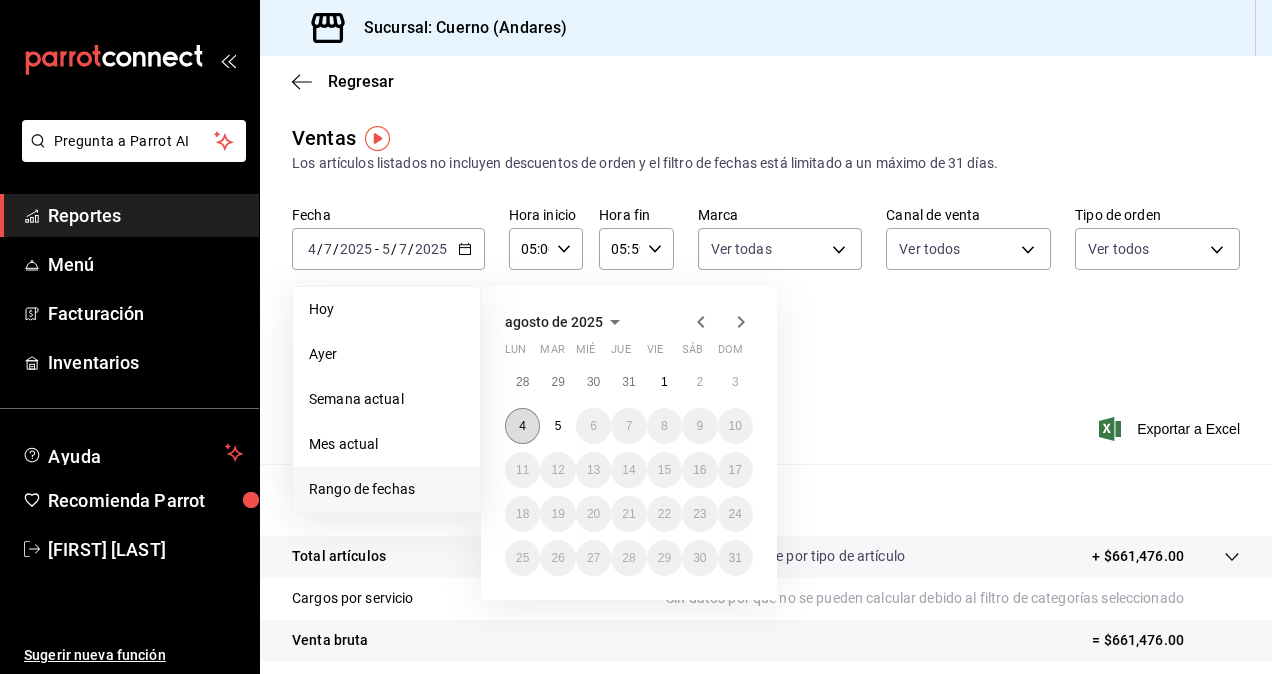 click on "4" at bounding box center (522, 426) 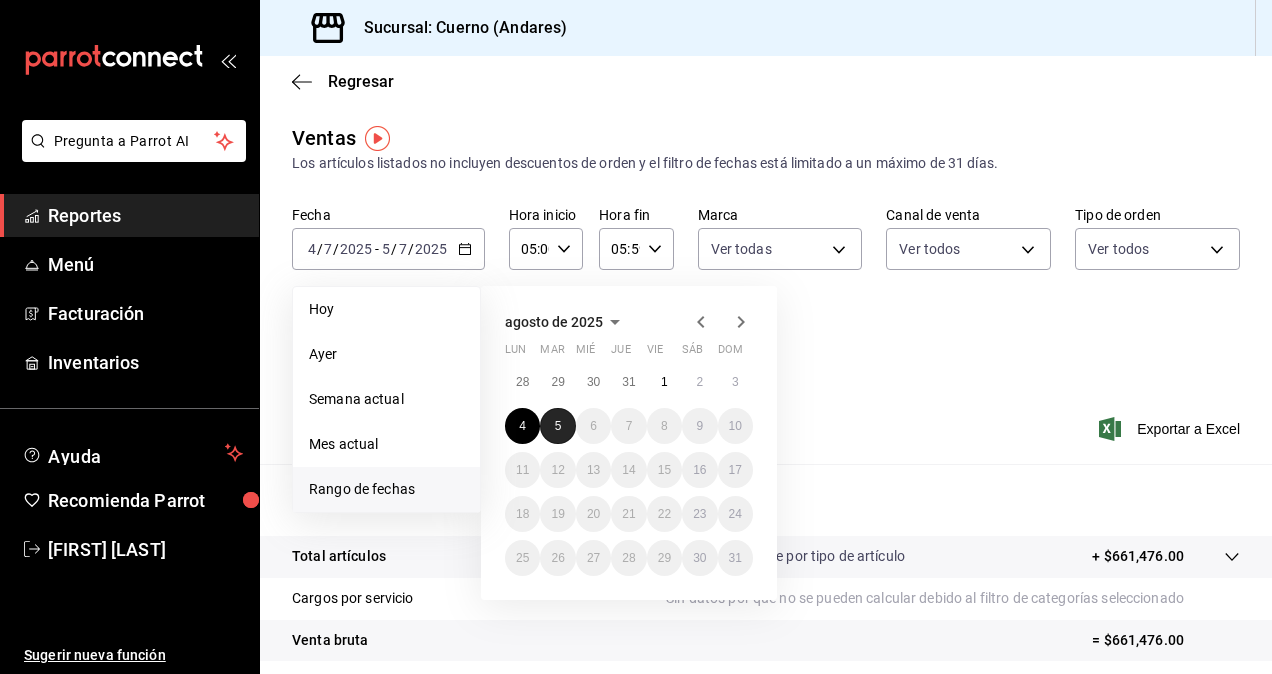 click on "5" at bounding box center (558, 426) 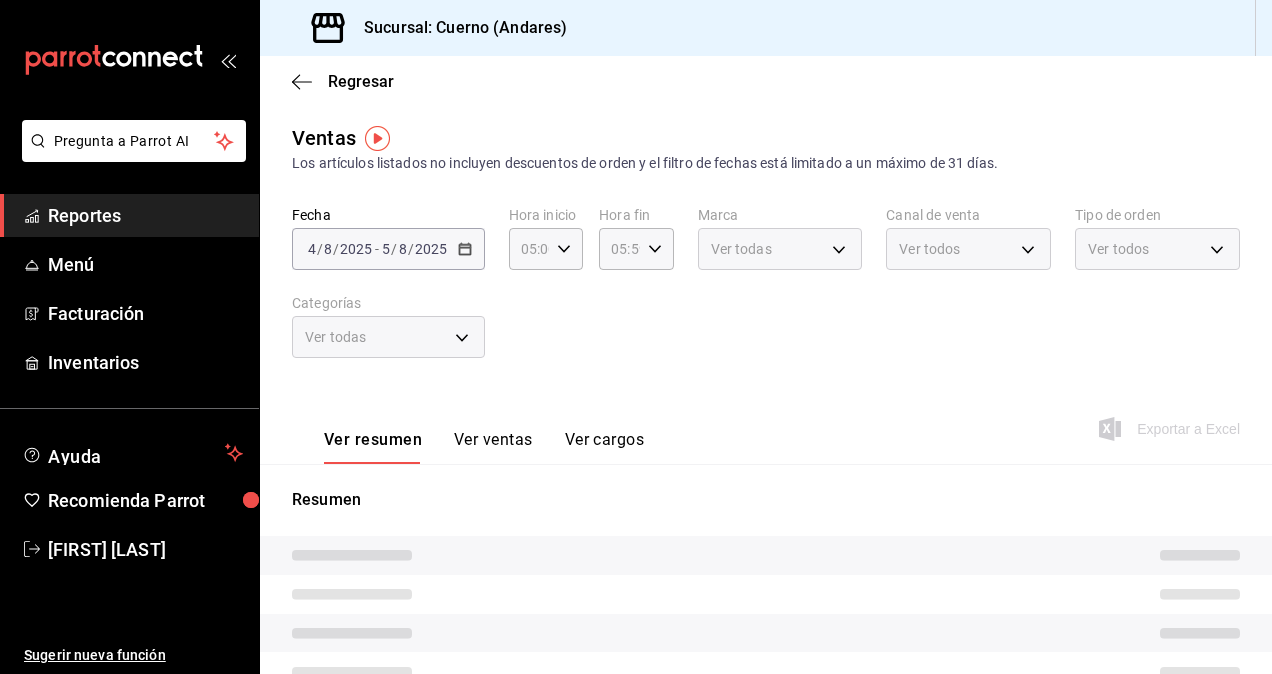 click on "Fecha [DATE] [DATE] - [DATE] [DATE] Hora inicio 05:00 Hora inicio Hora fin 05:59 Hora fin Marca Ver todas c9e961b9-bc29-480f-a65c-324ff110f526 Canal de venta Ver todos PARROT,UBER_EATS,RAPPI,DIDI_FOOD,ONLINE Tipo de orden Ver todos dfbf6a66-9e2c-4531-8c07-cb6fdb35851c,965fb10a-4951-4111-90b6-db3caf29f93a,2f3c6ddf-f2f0-4b33-94aa-6106056d2523,e5de5b04-21e8-4158-85b2-a30163295aec,798ef188-545e-4de6-8dc6-b7ad765edc5f,EXTERNAL Categorías Ver todas" at bounding box center (766, 294) 